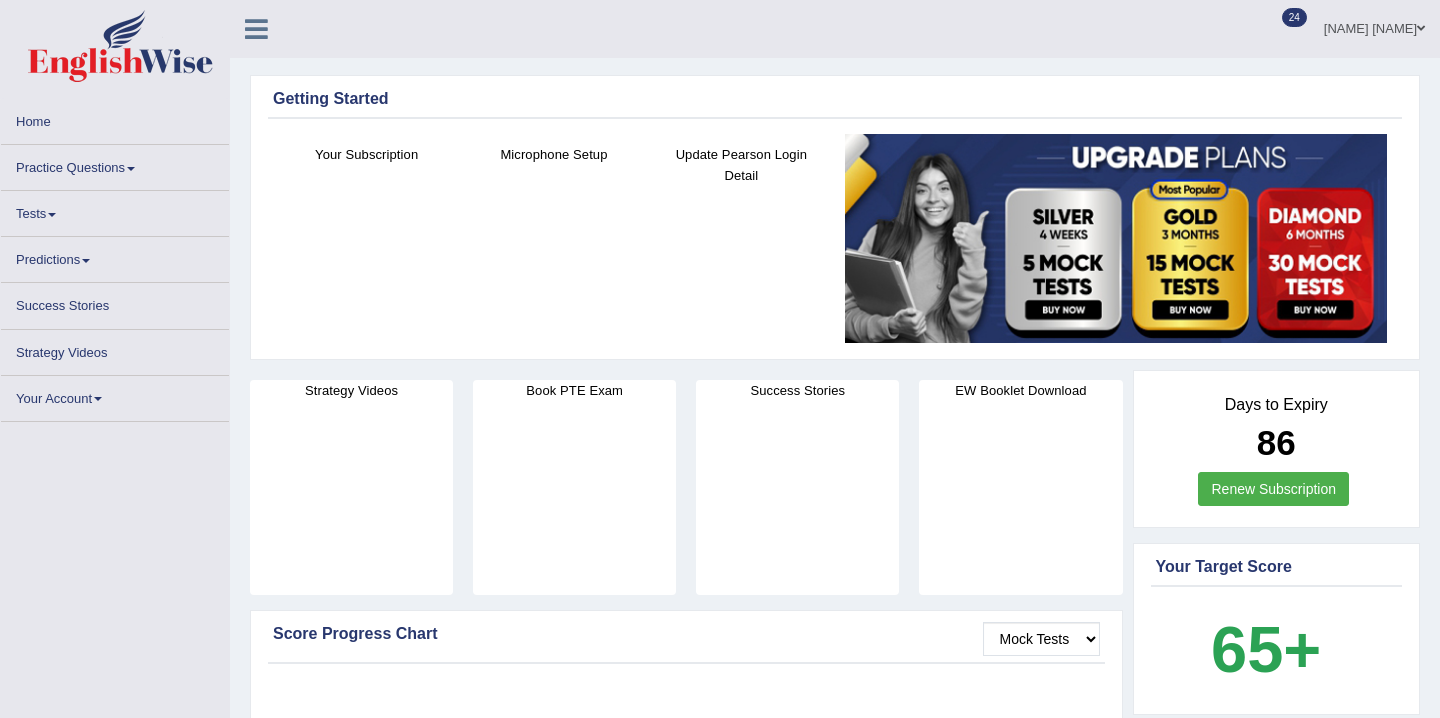 scroll, scrollTop: 0, scrollLeft: 0, axis: both 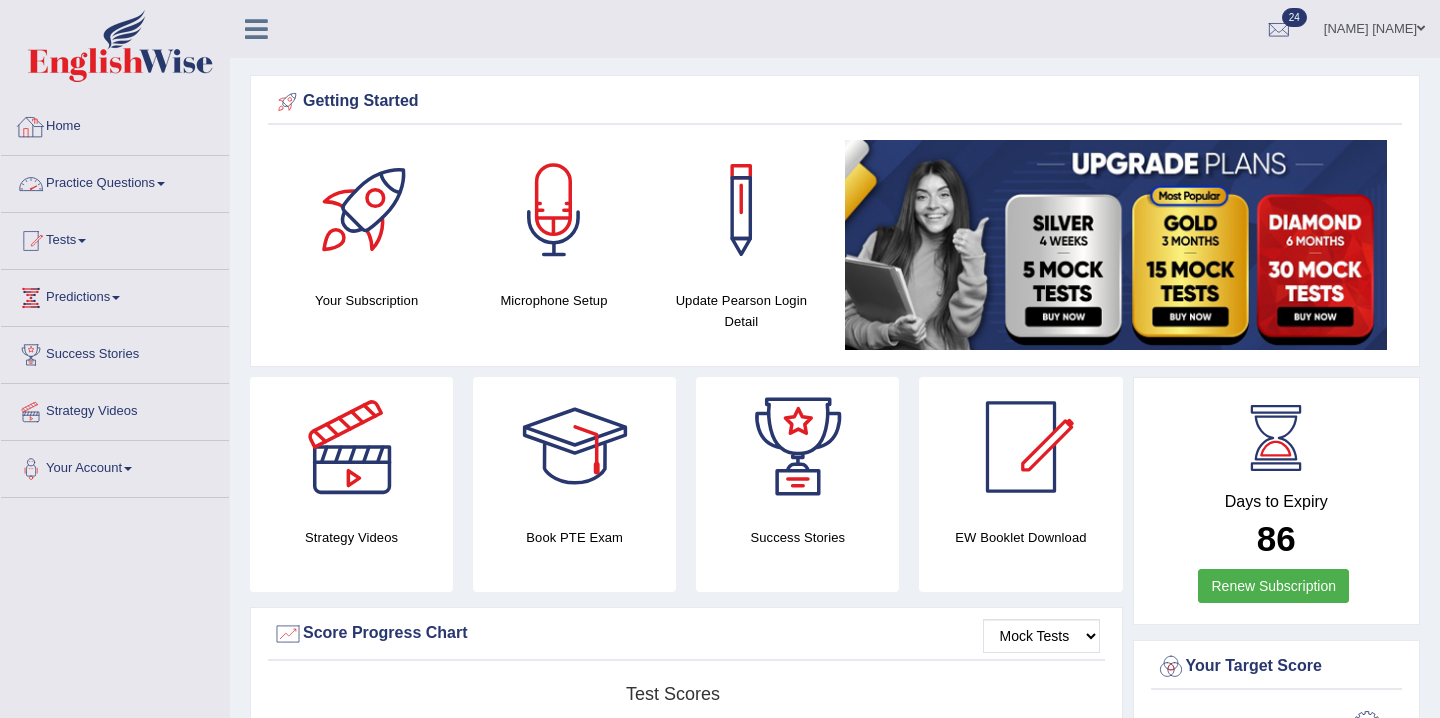 click on "Practice Questions" at bounding box center (115, 181) 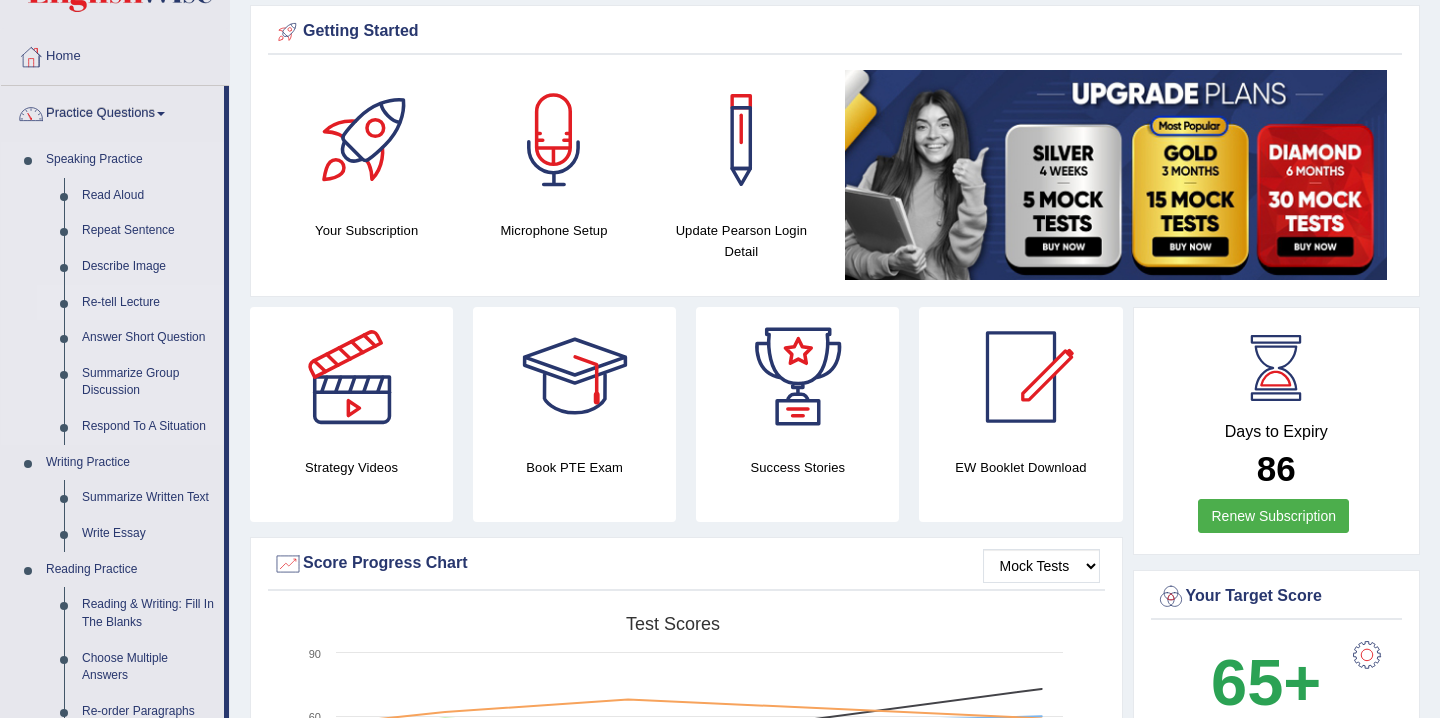 scroll, scrollTop: 76, scrollLeft: 0, axis: vertical 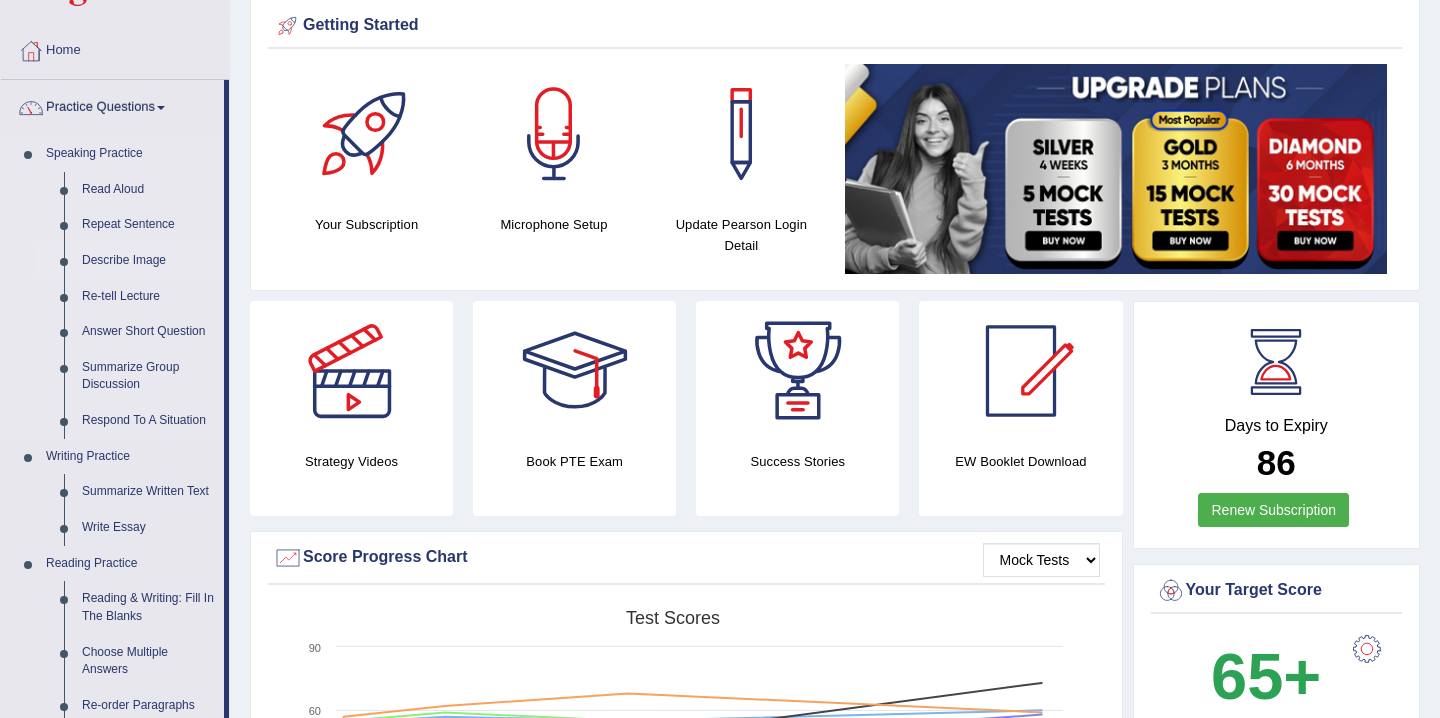 click on "Describe Image" at bounding box center [148, 261] 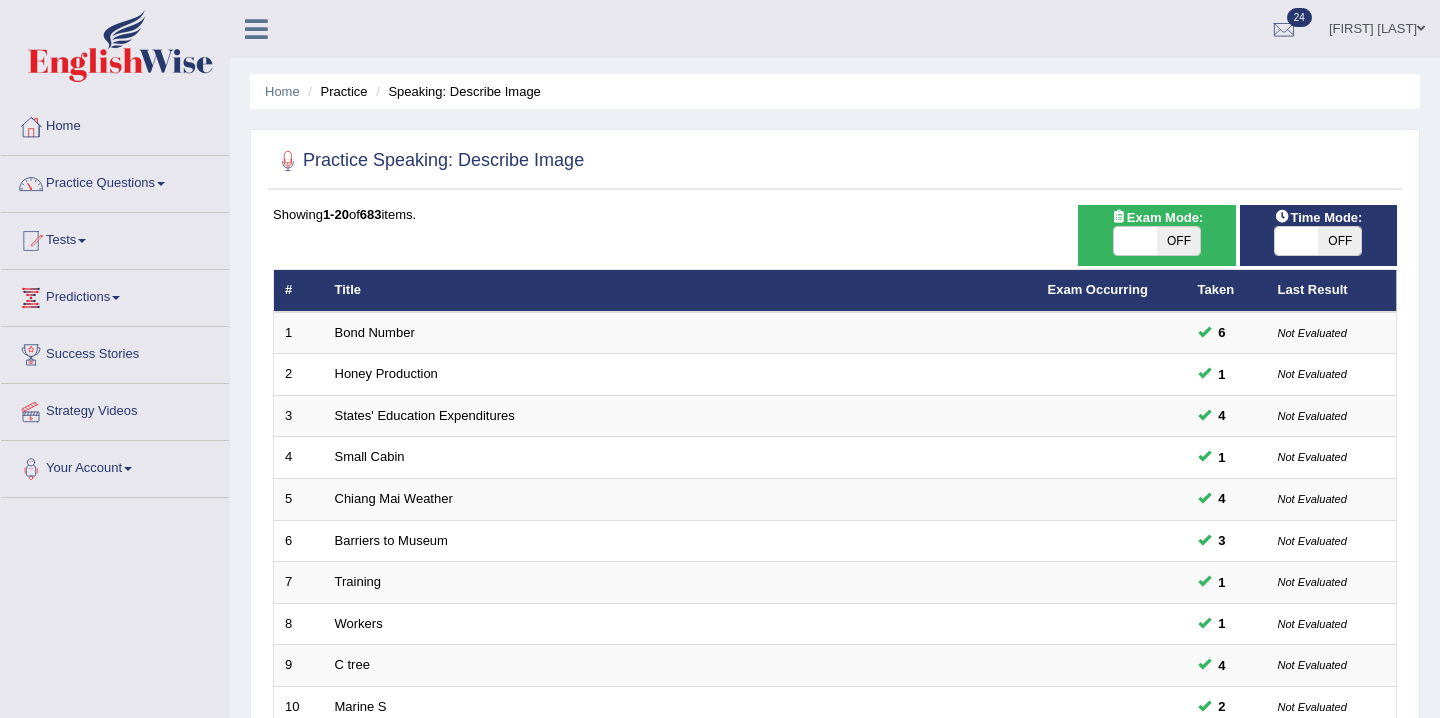 scroll, scrollTop: 0, scrollLeft: 0, axis: both 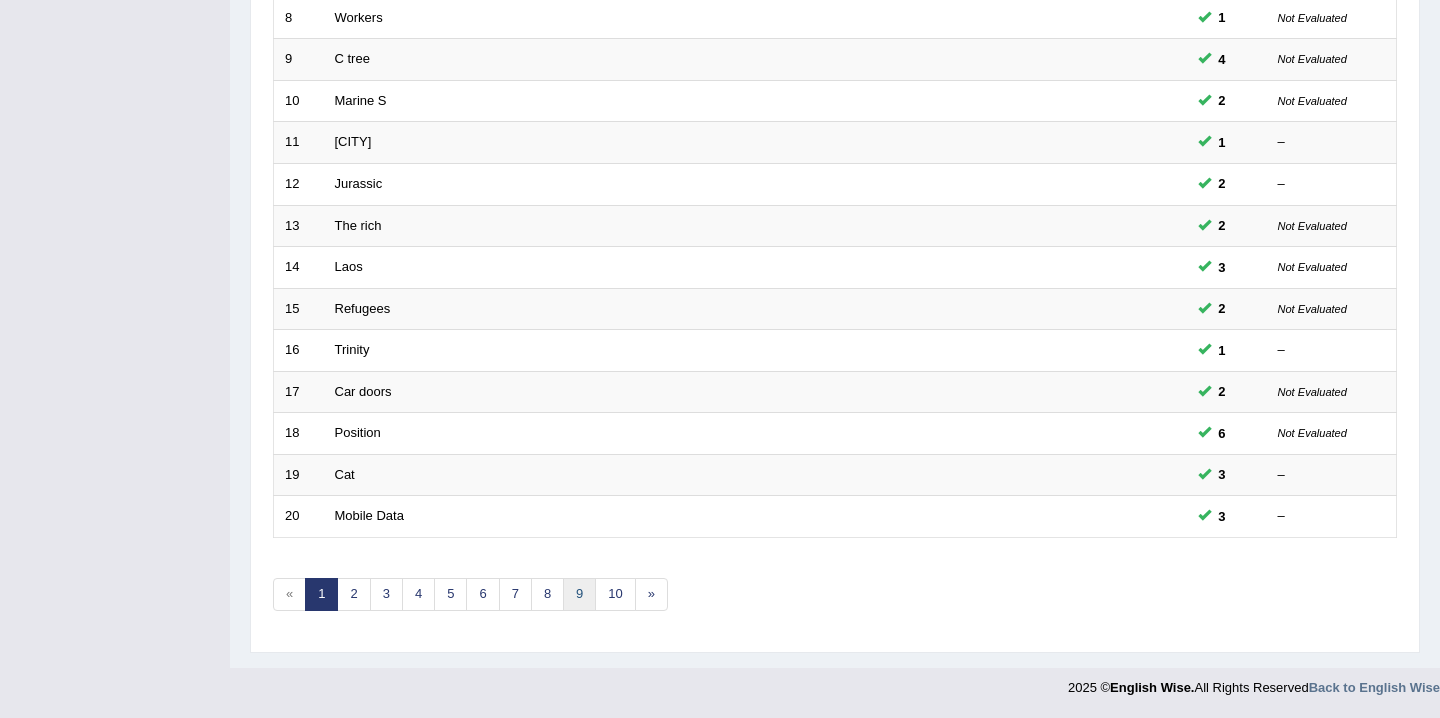 click on "9" at bounding box center [579, 594] 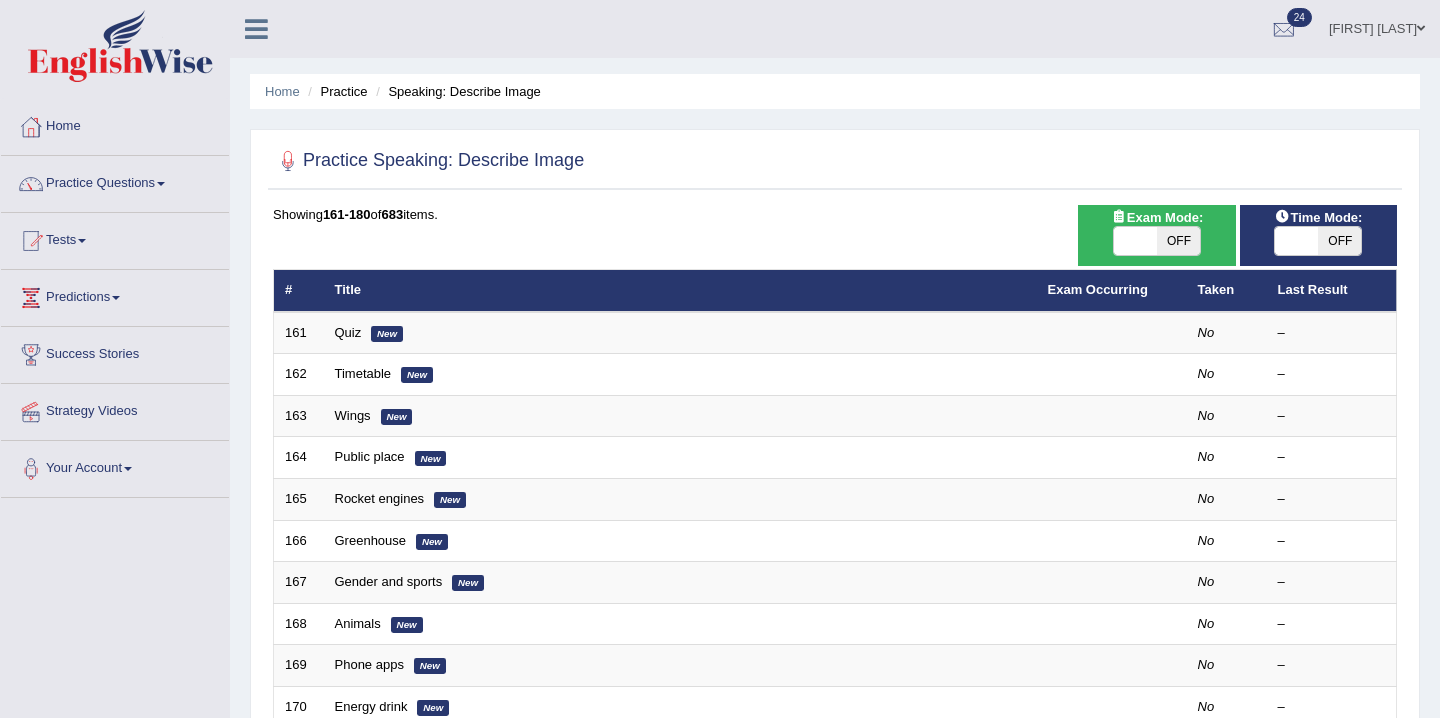 scroll, scrollTop: 1, scrollLeft: 0, axis: vertical 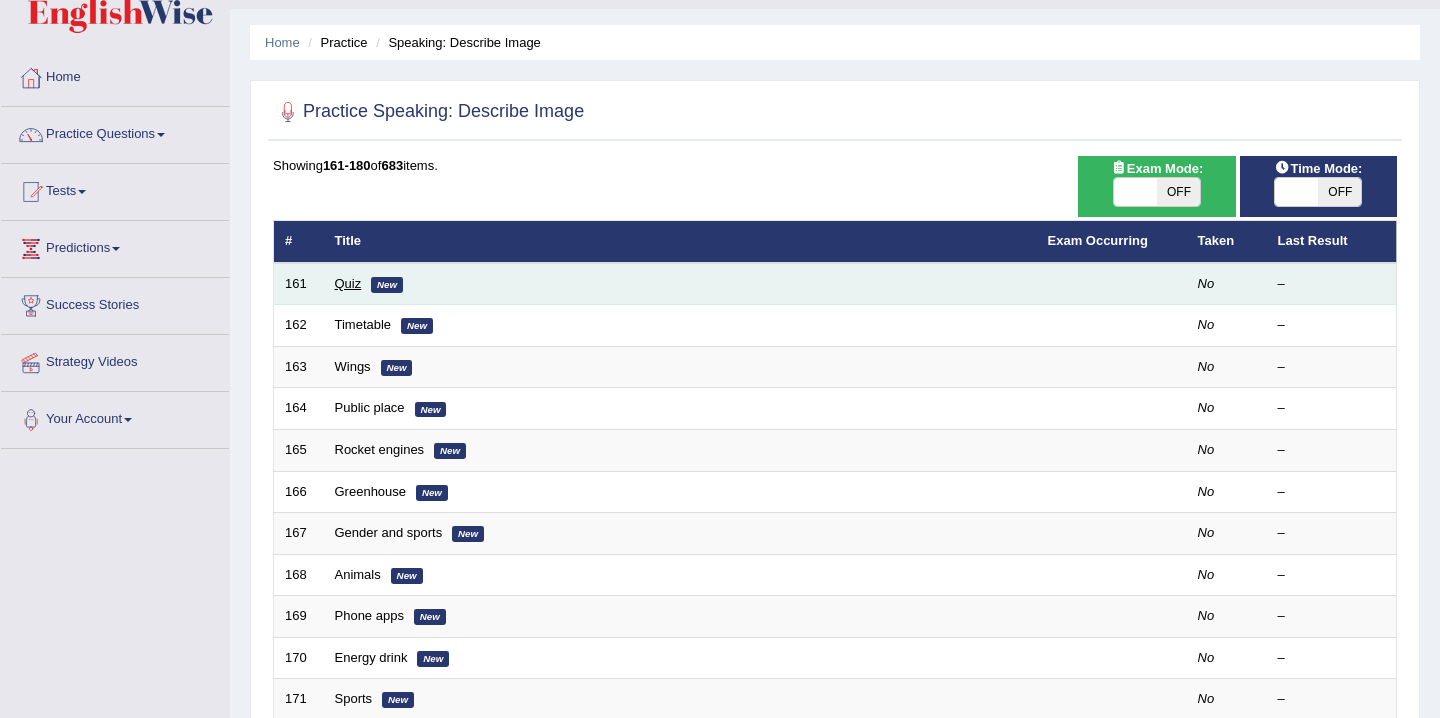 click on "Quiz" at bounding box center (348, 283) 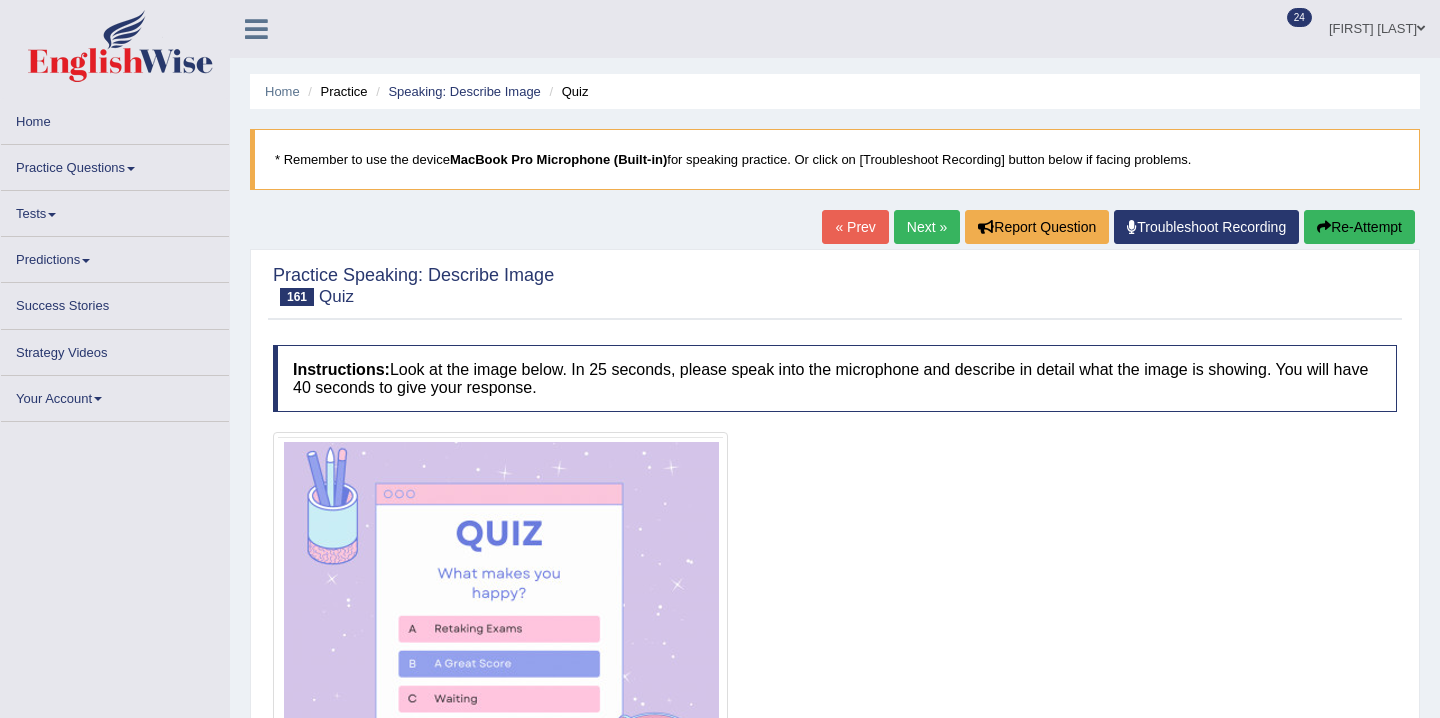 scroll, scrollTop: 0, scrollLeft: 0, axis: both 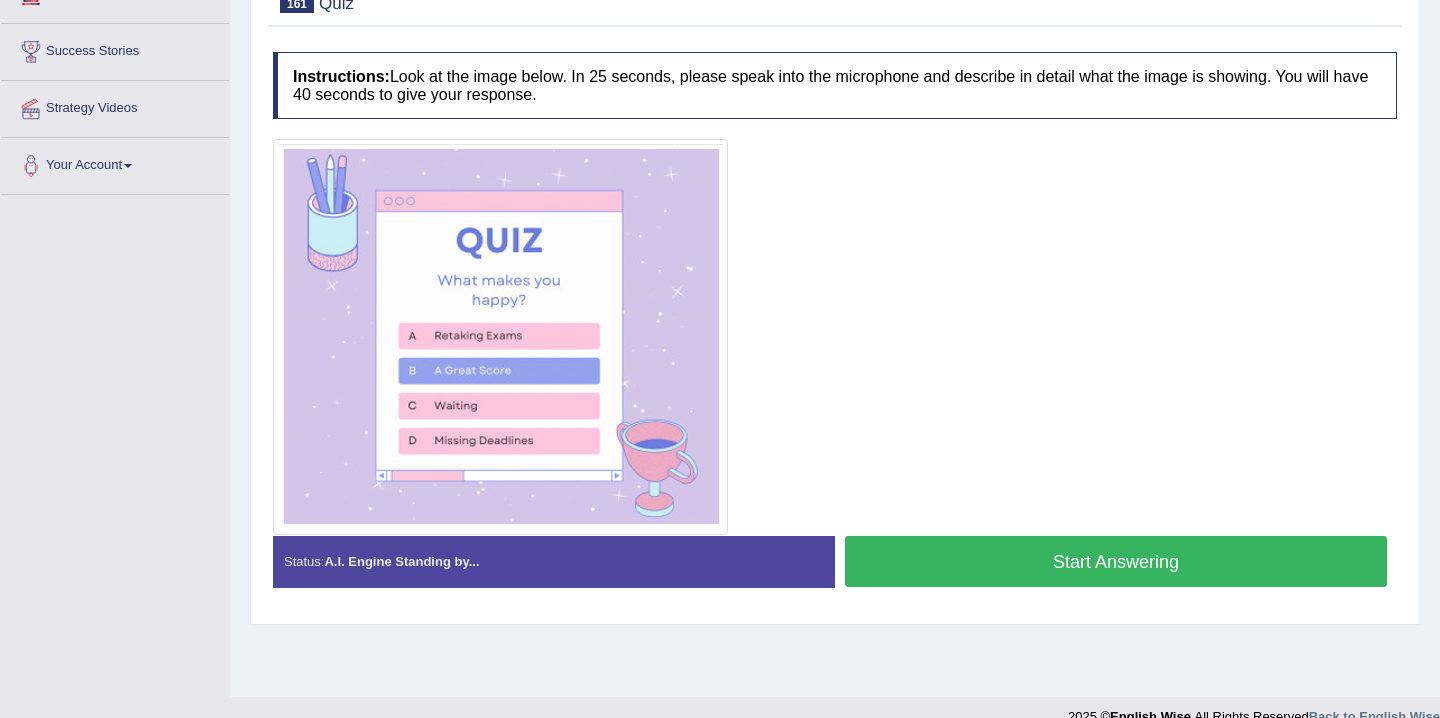 click on "Start Answering" at bounding box center (1116, 561) 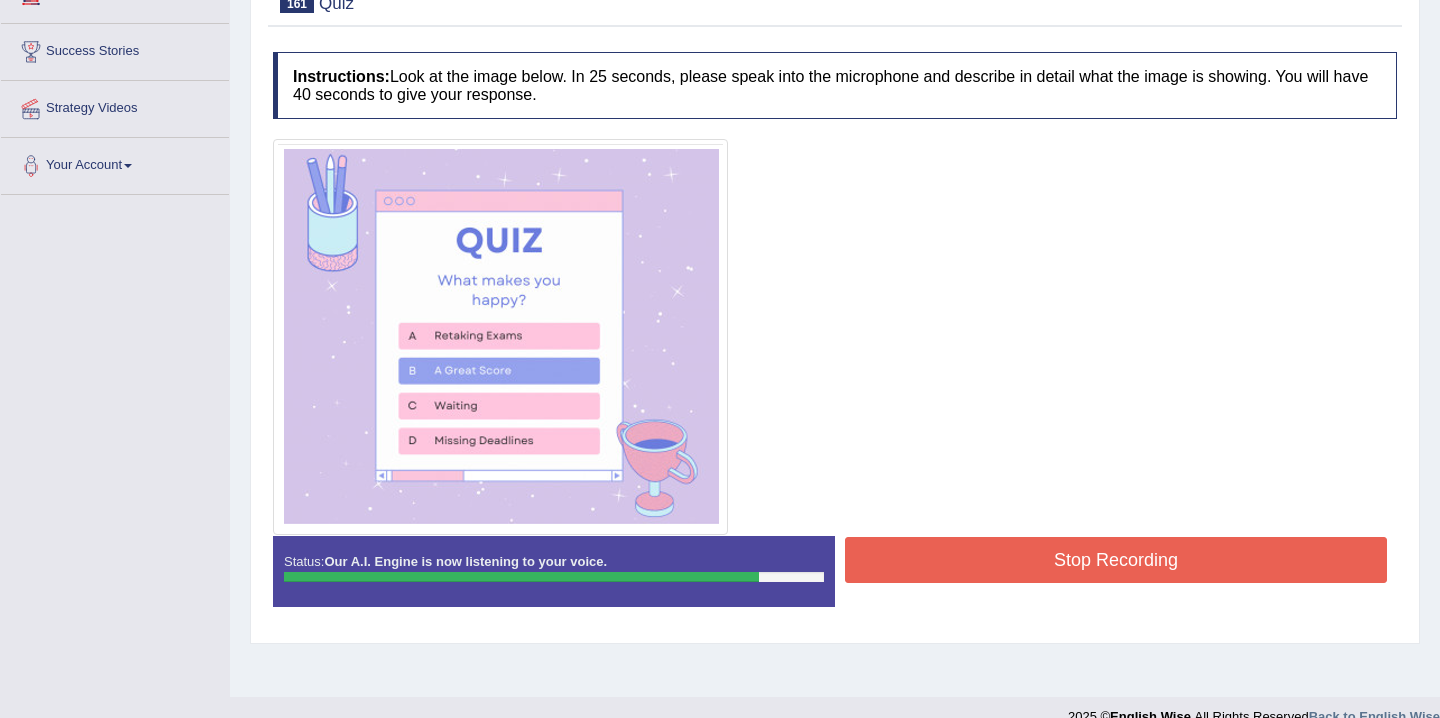 click on "Stop Recording" at bounding box center [1116, 560] 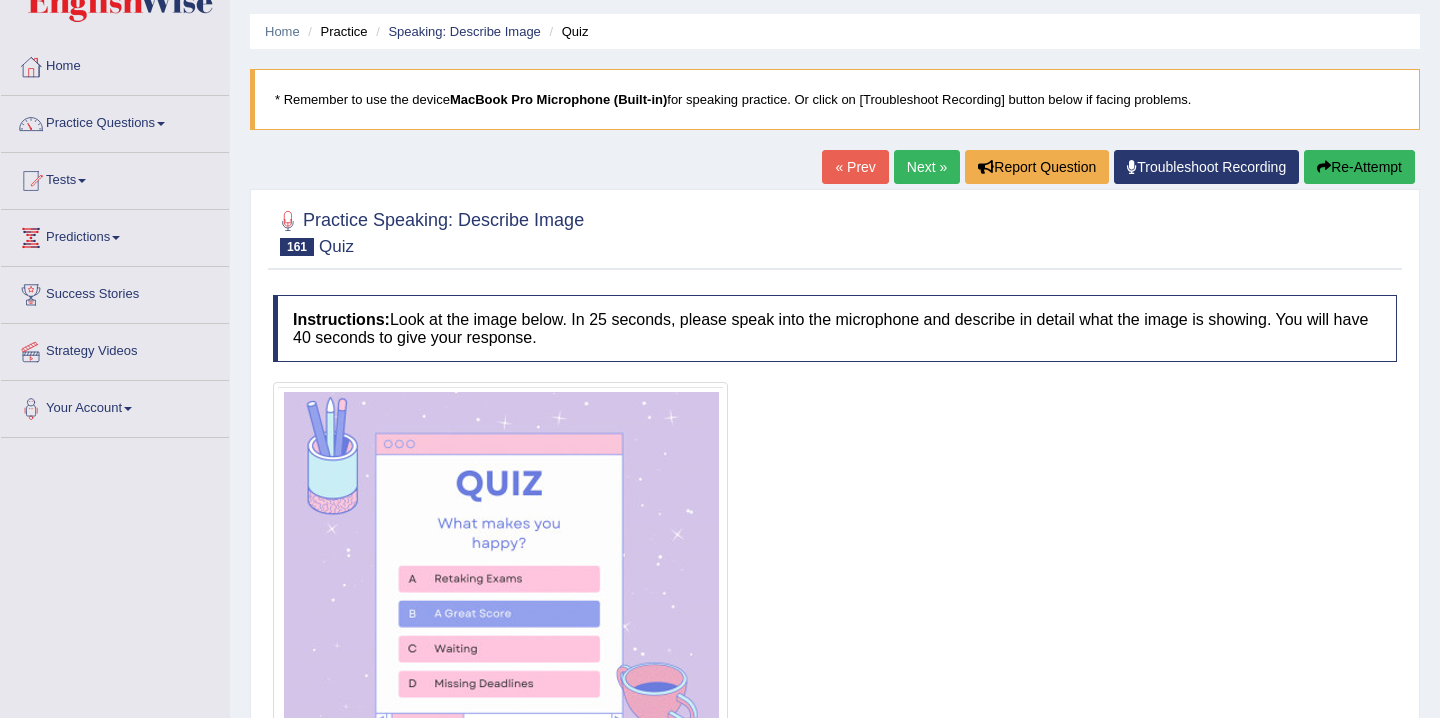 scroll, scrollTop: 0, scrollLeft: 0, axis: both 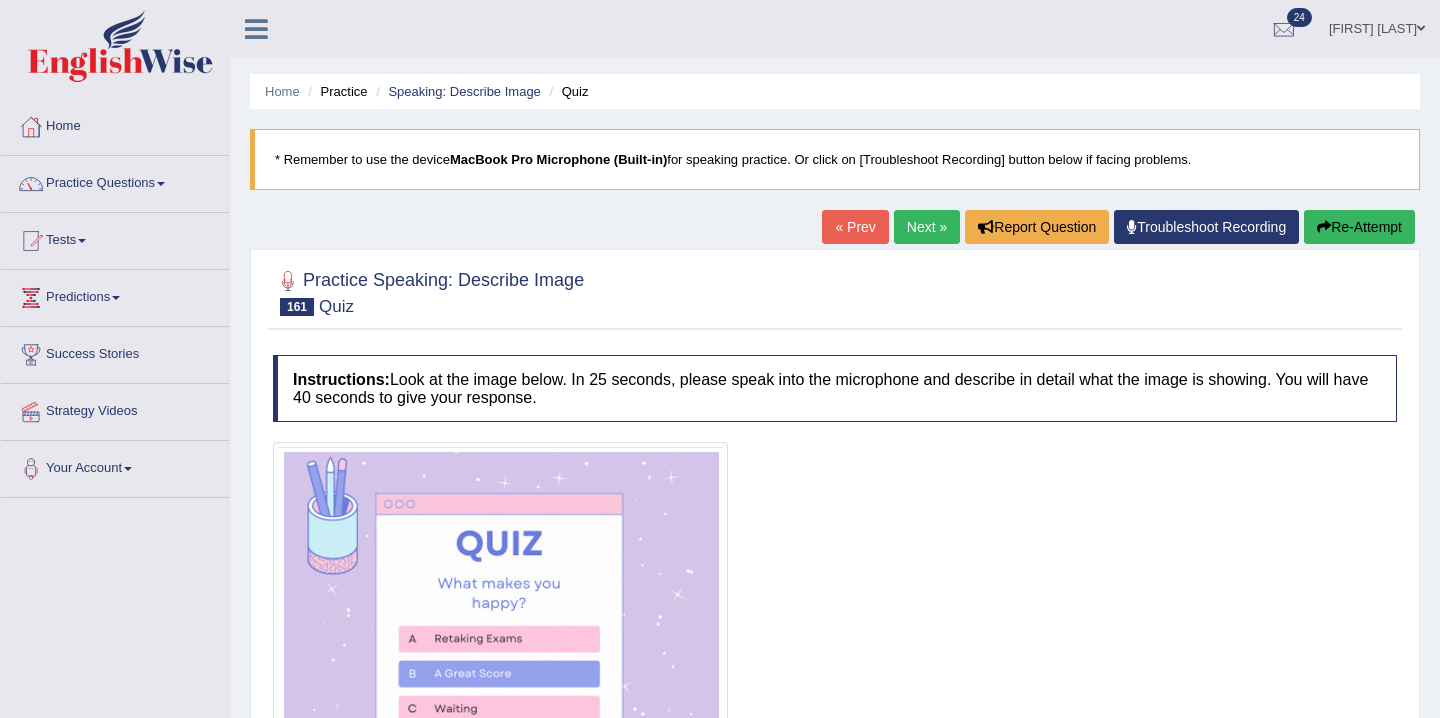 click on "Next »" at bounding box center [927, 227] 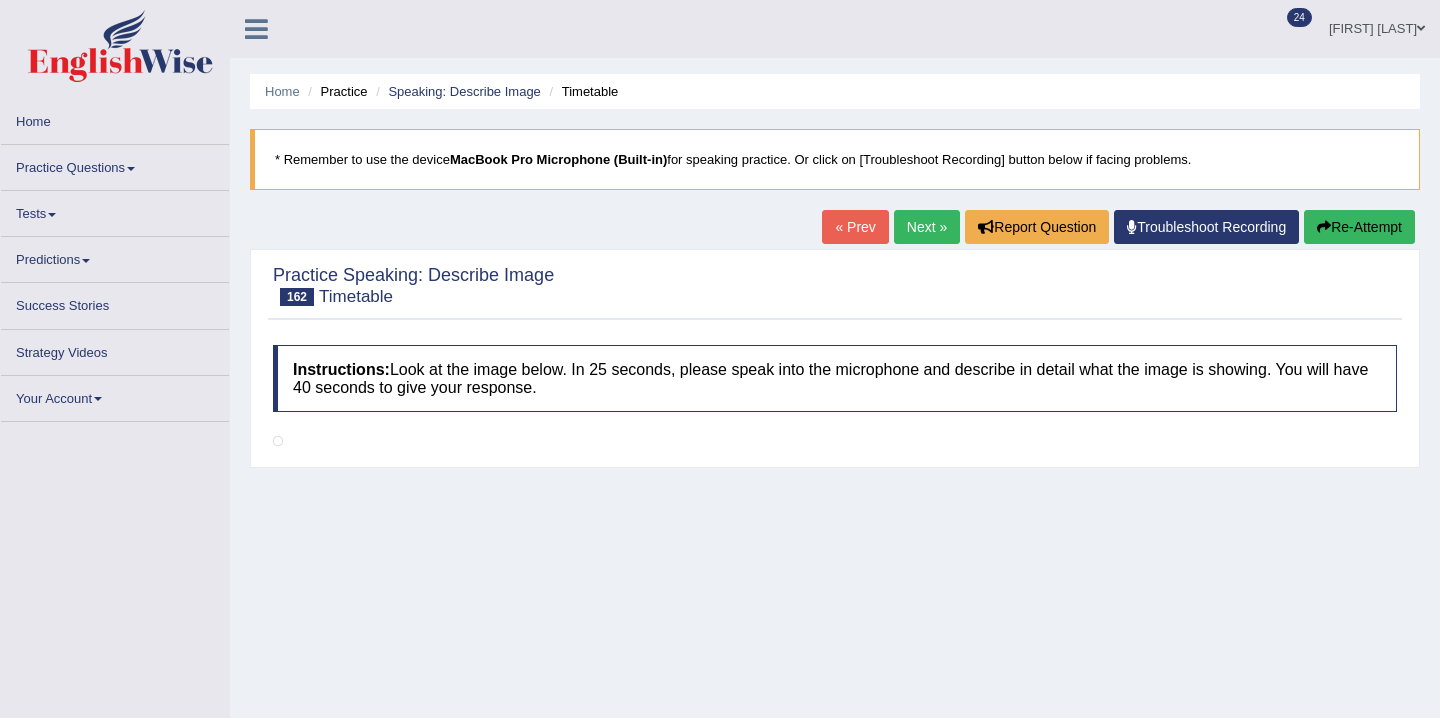 scroll, scrollTop: 0, scrollLeft: 0, axis: both 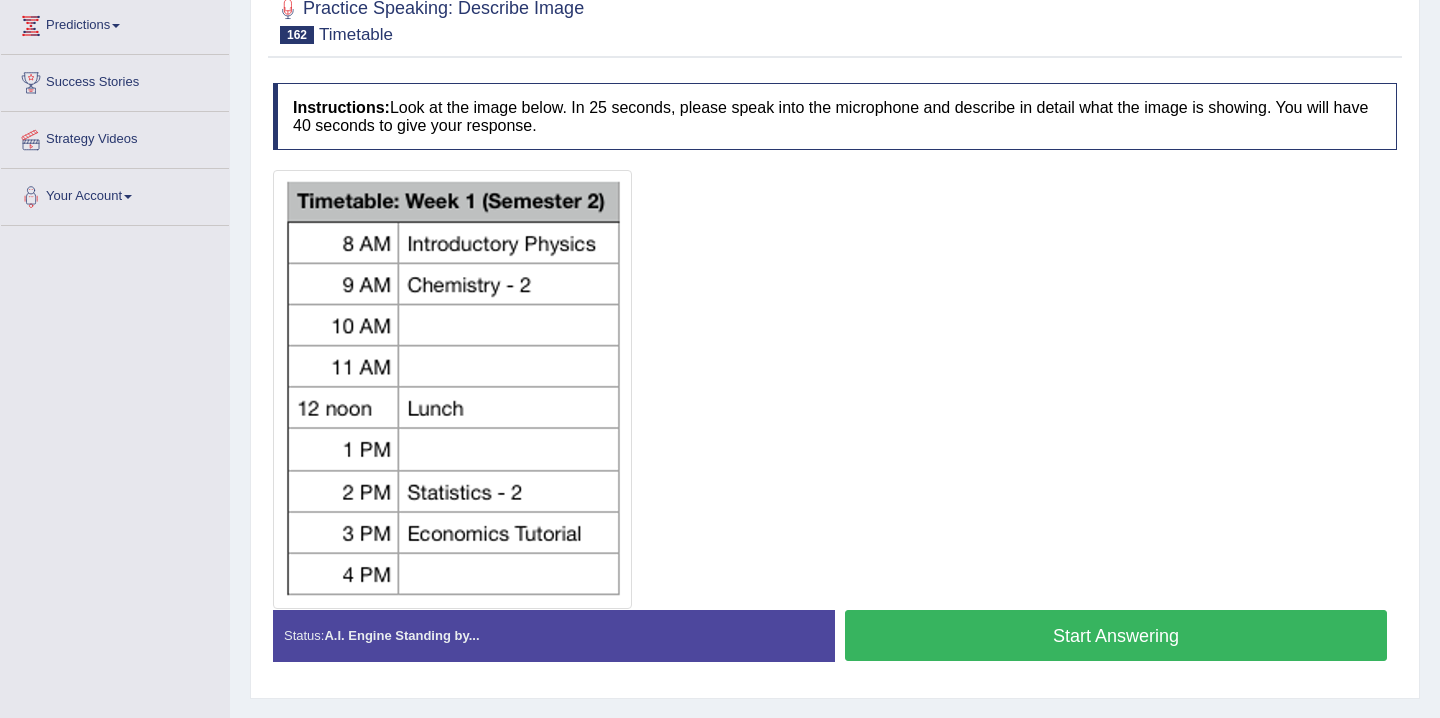 click on "Start Answering" at bounding box center (1116, 635) 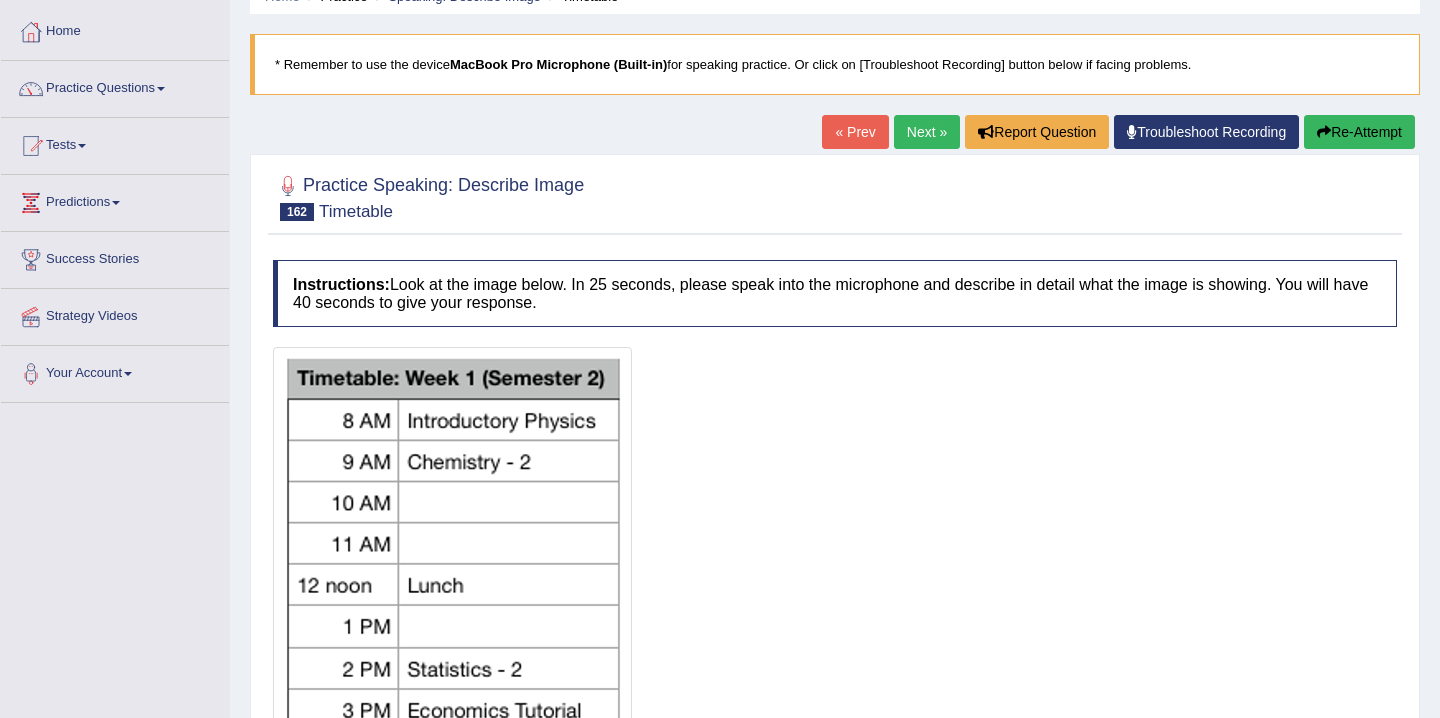 scroll, scrollTop: 70, scrollLeft: 0, axis: vertical 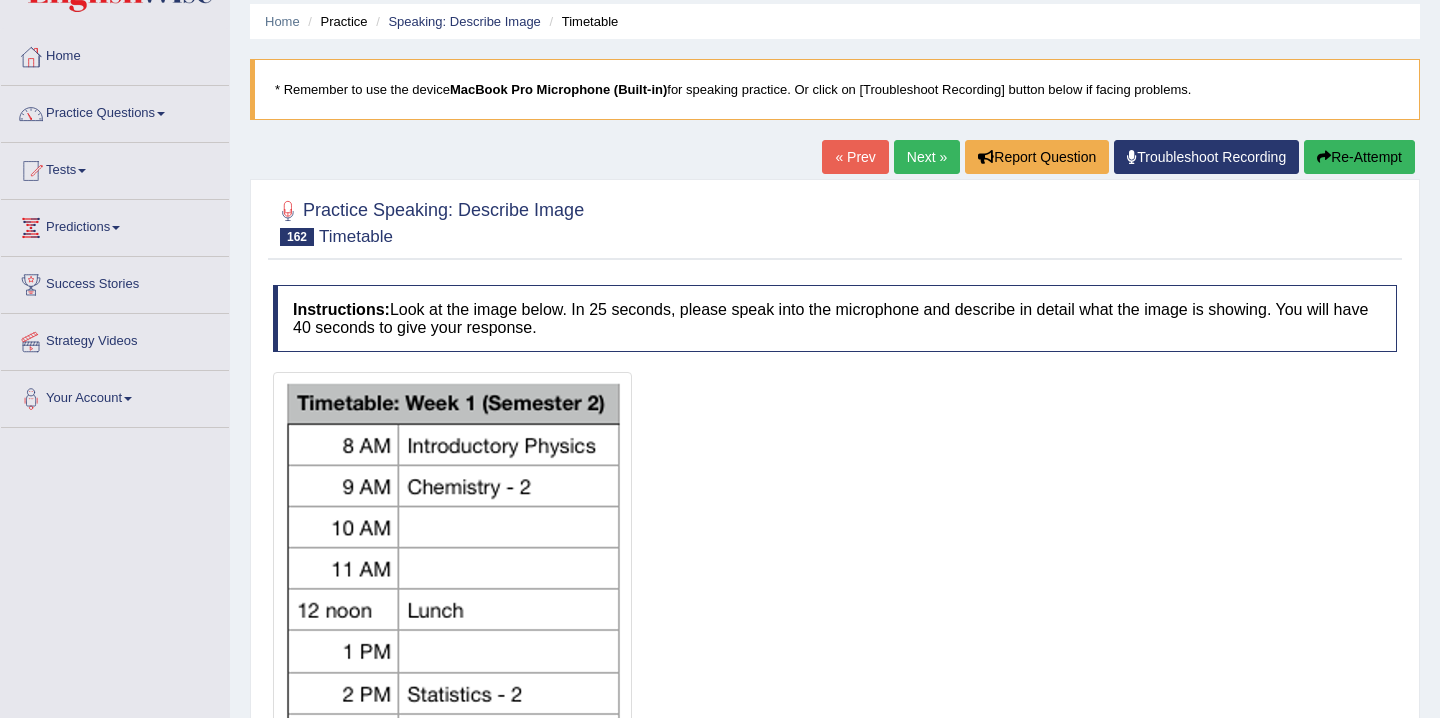 click on "Re-Attempt" at bounding box center [1359, 157] 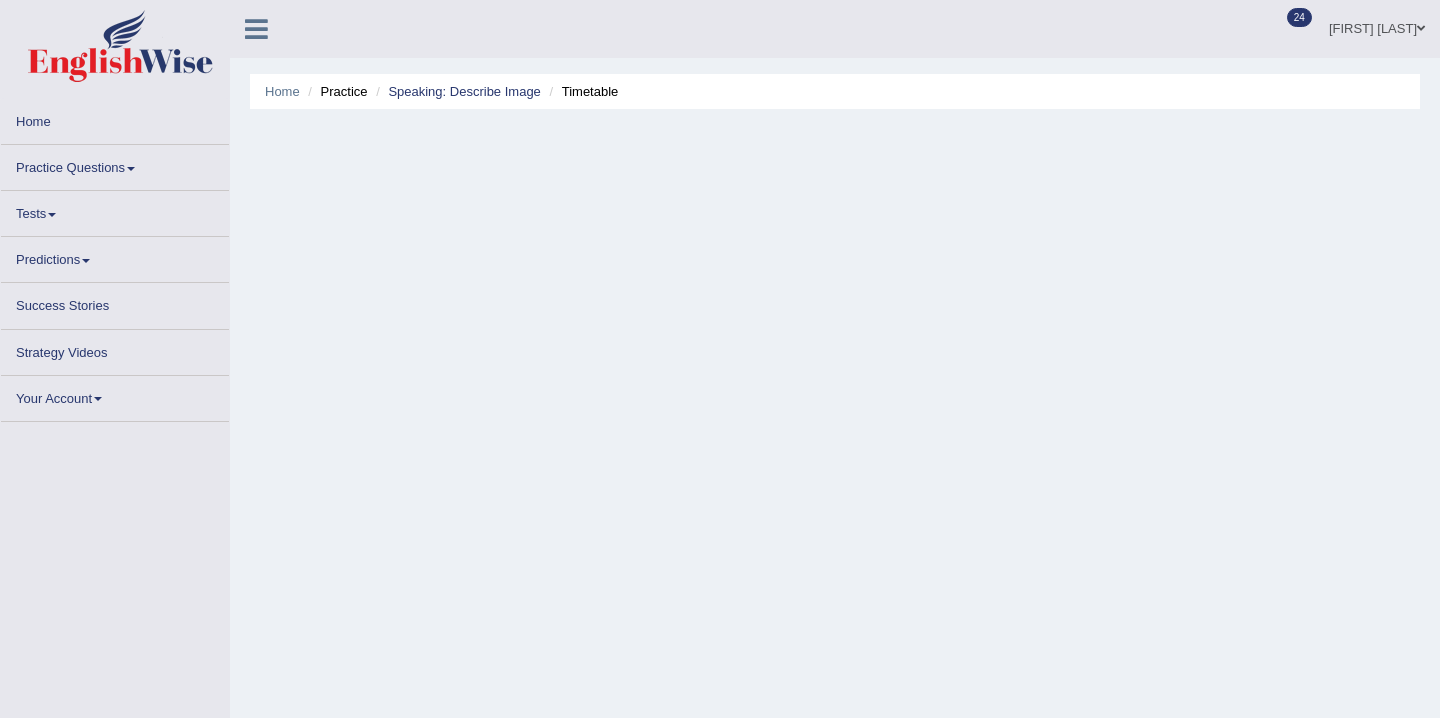 scroll, scrollTop: 139, scrollLeft: 0, axis: vertical 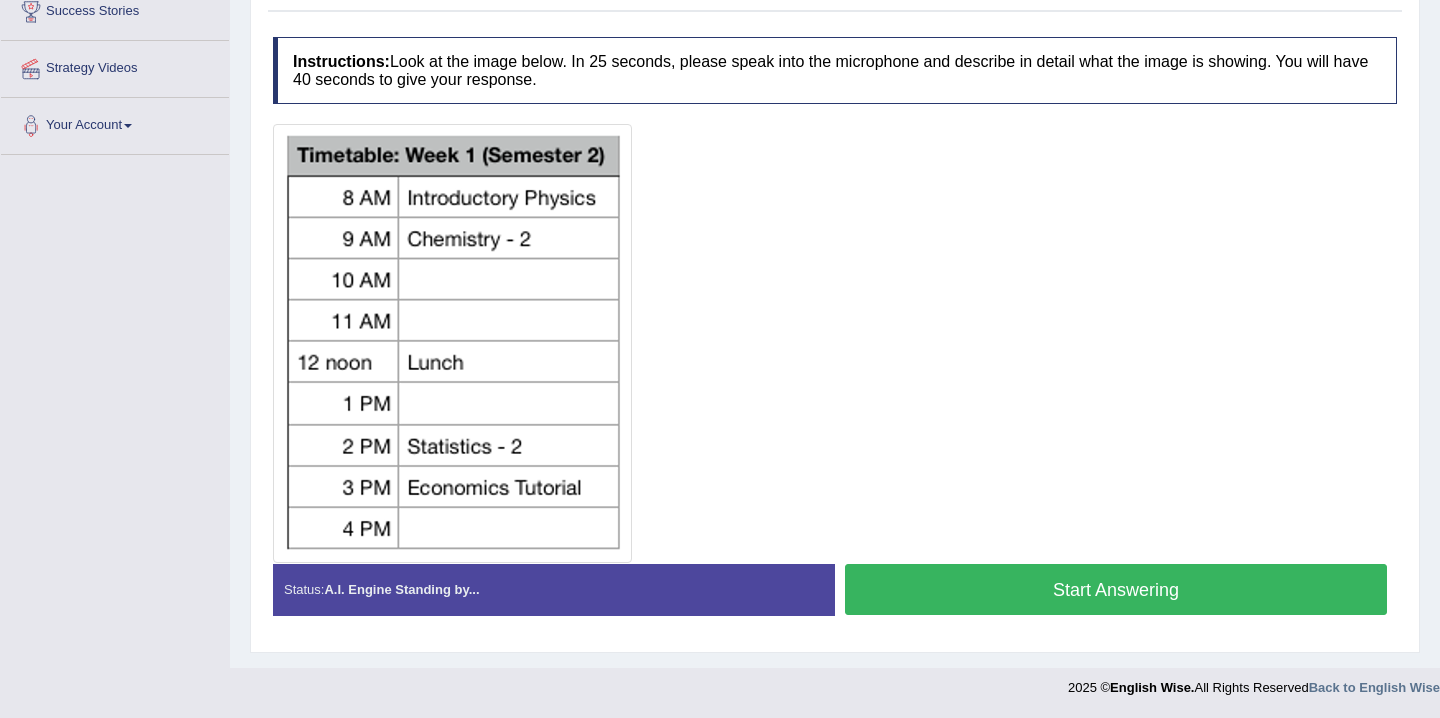 click on "Start Answering" at bounding box center (1116, 589) 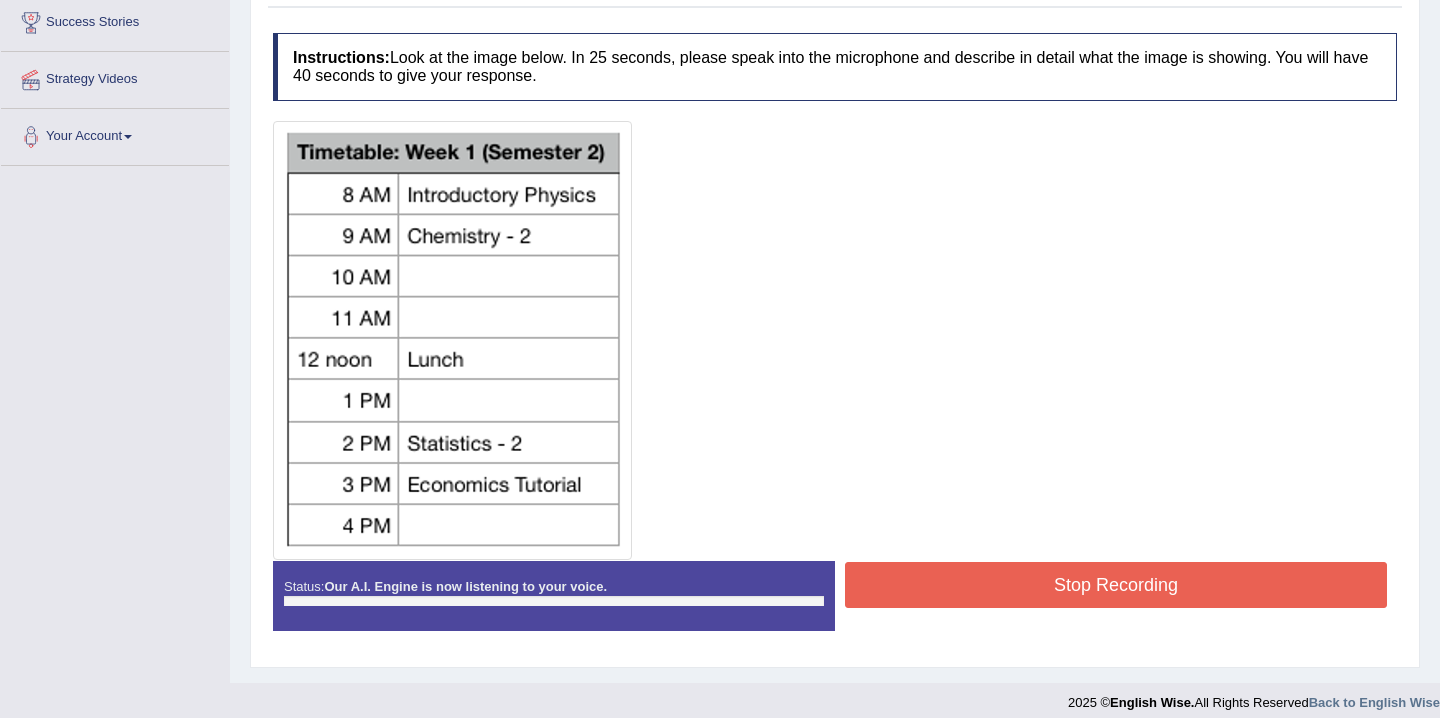 scroll, scrollTop: 343, scrollLeft: 0, axis: vertical 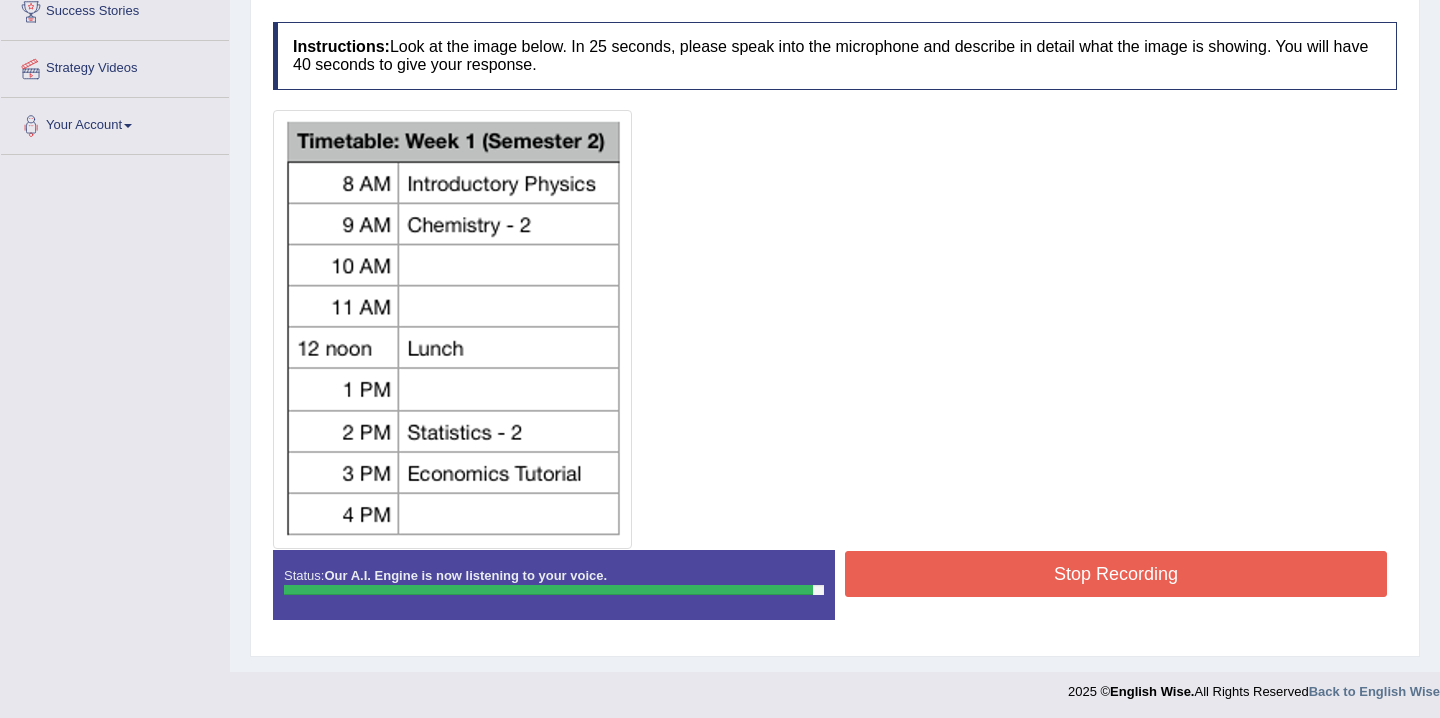 click on "Stop Recording" at bounding box center [1116, 574] 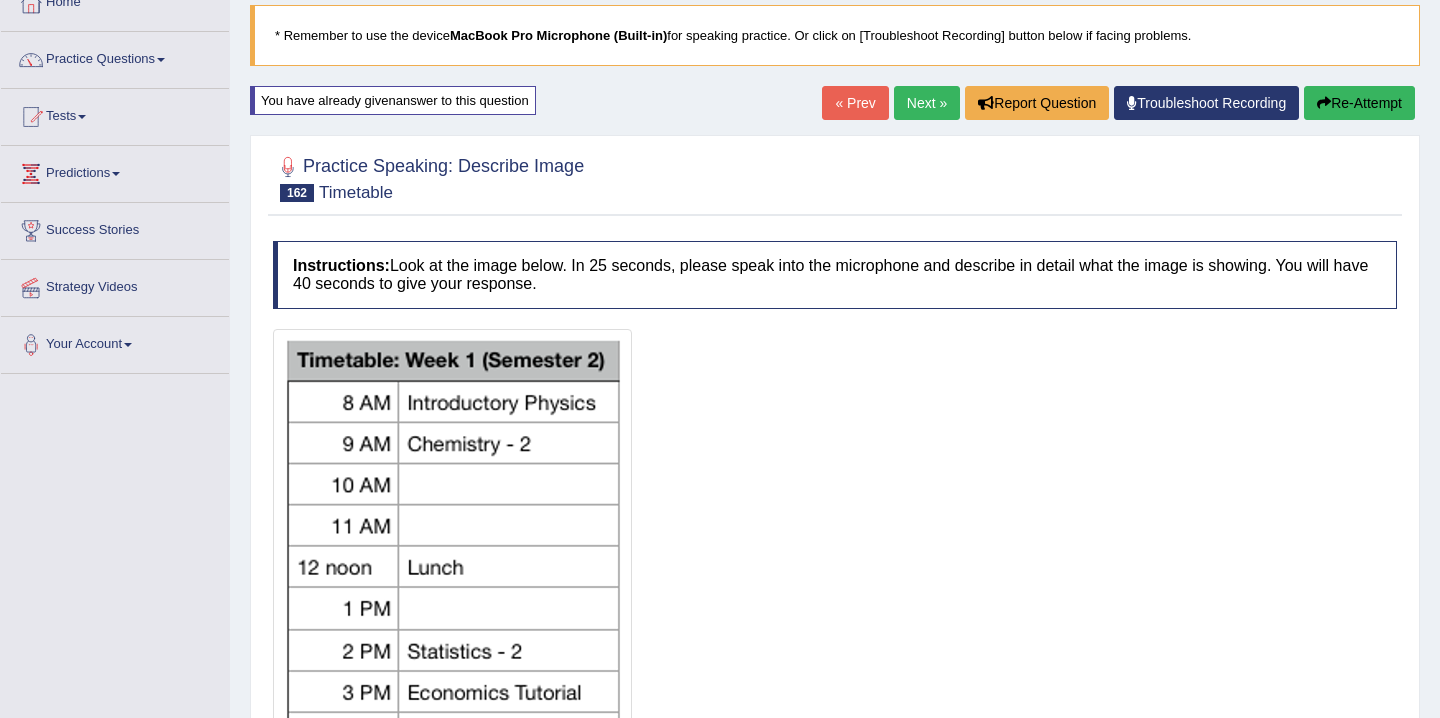 scroll, scrollTop: 67, scrollLeft: 0, axis: vertical 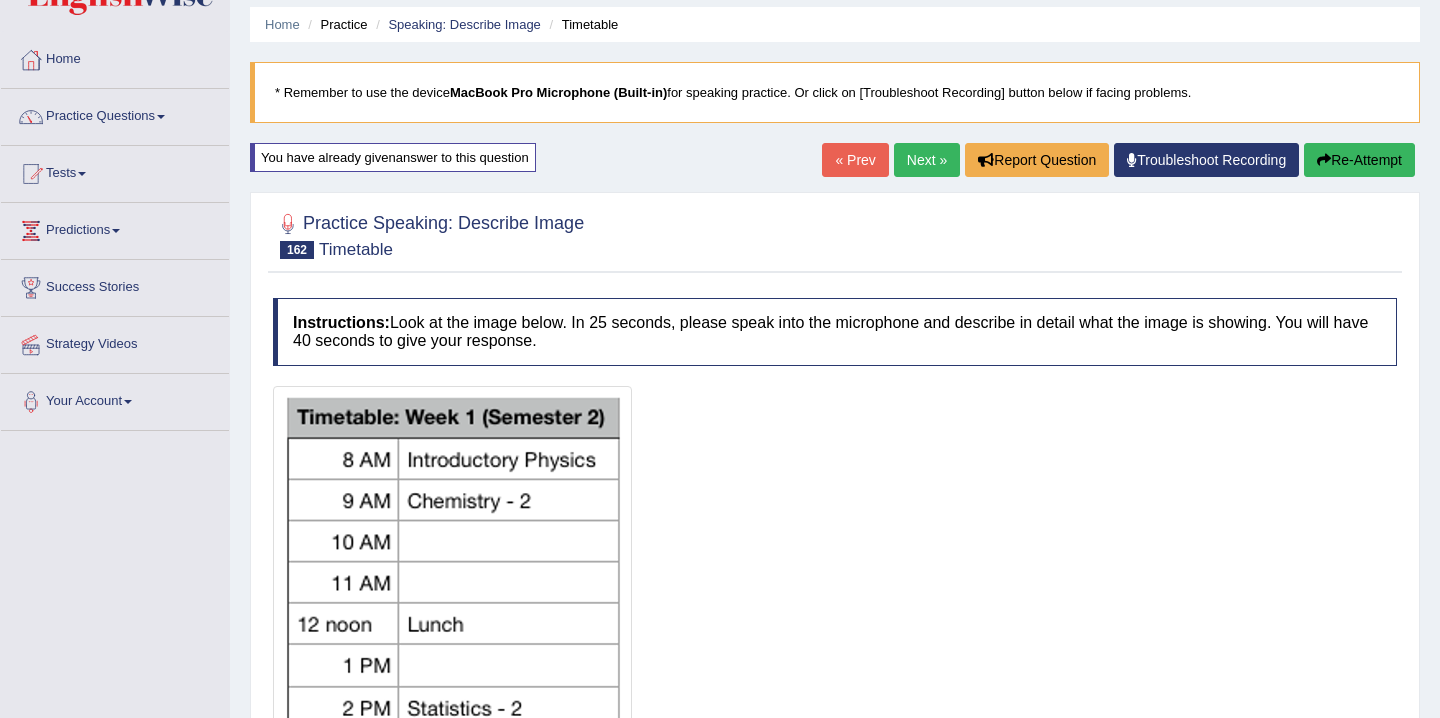 click on "Re-Attempt" at bounding box center [1359, 160] 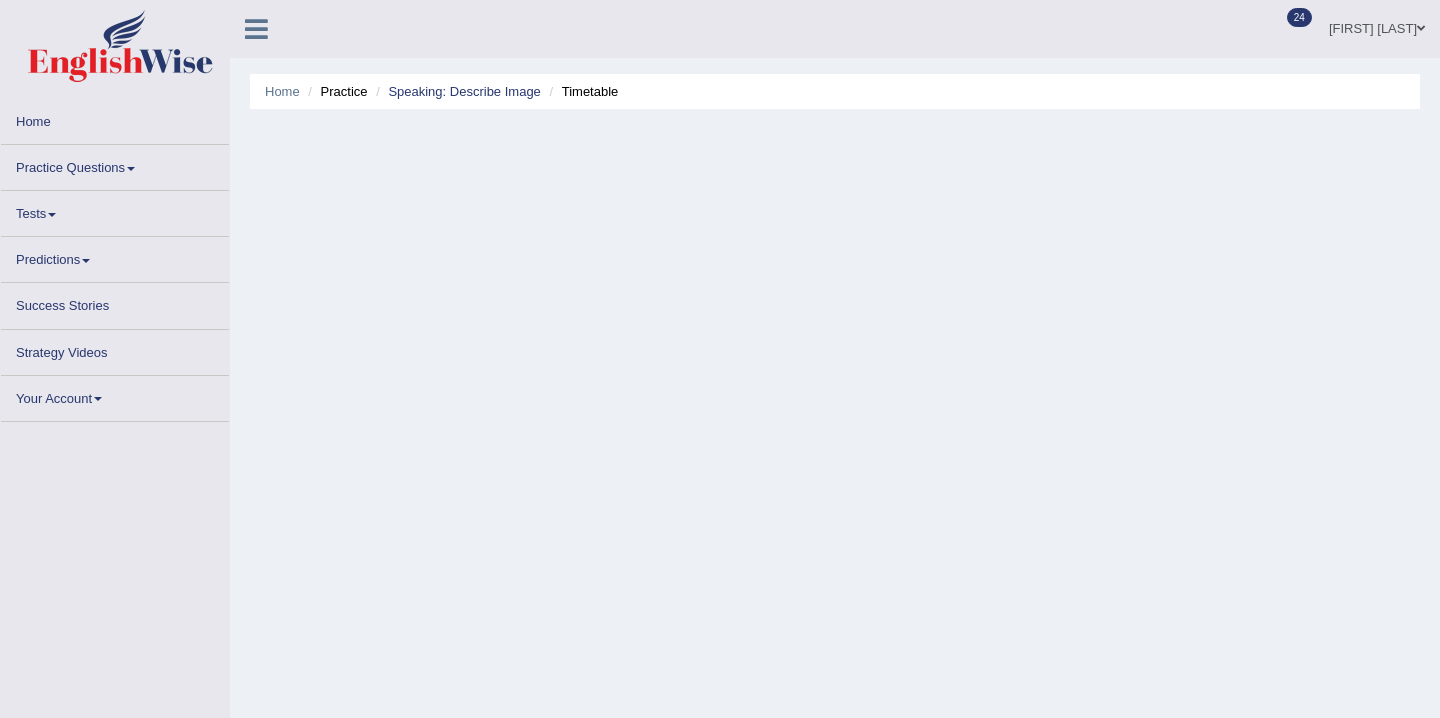 scroll, scrollTop: 85, scrollLeft: 0, axis: vertical 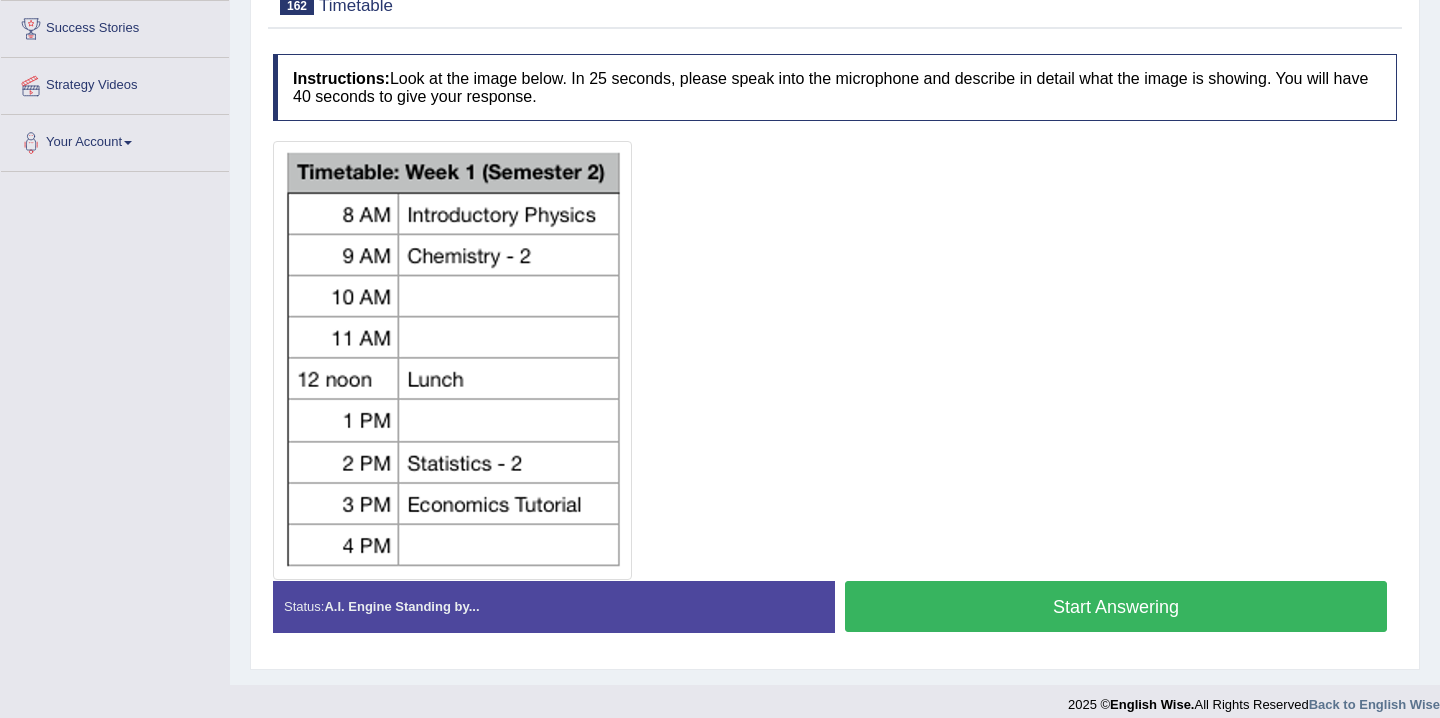 click on "Start Answering" at bounding box center [1116, 606] 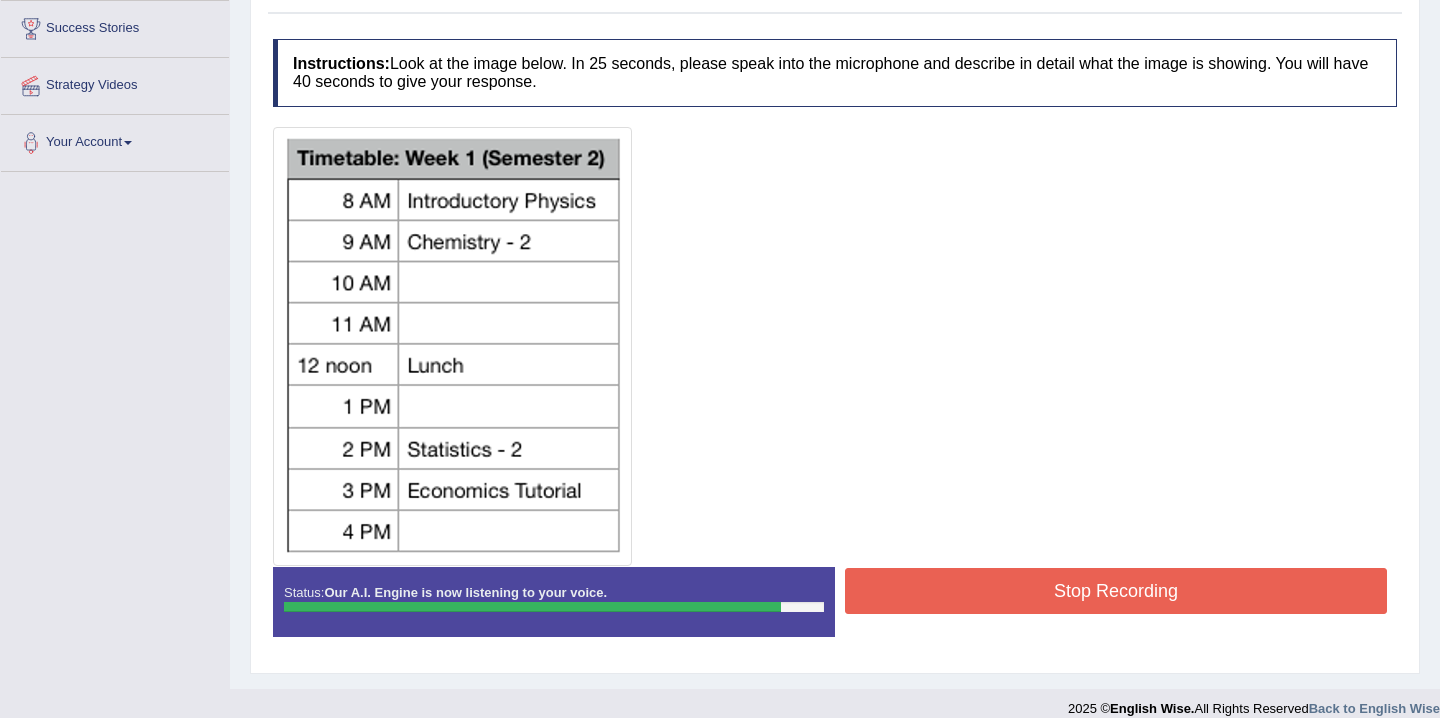 click on "Stop Recording" at bounding box center [1116, 591] 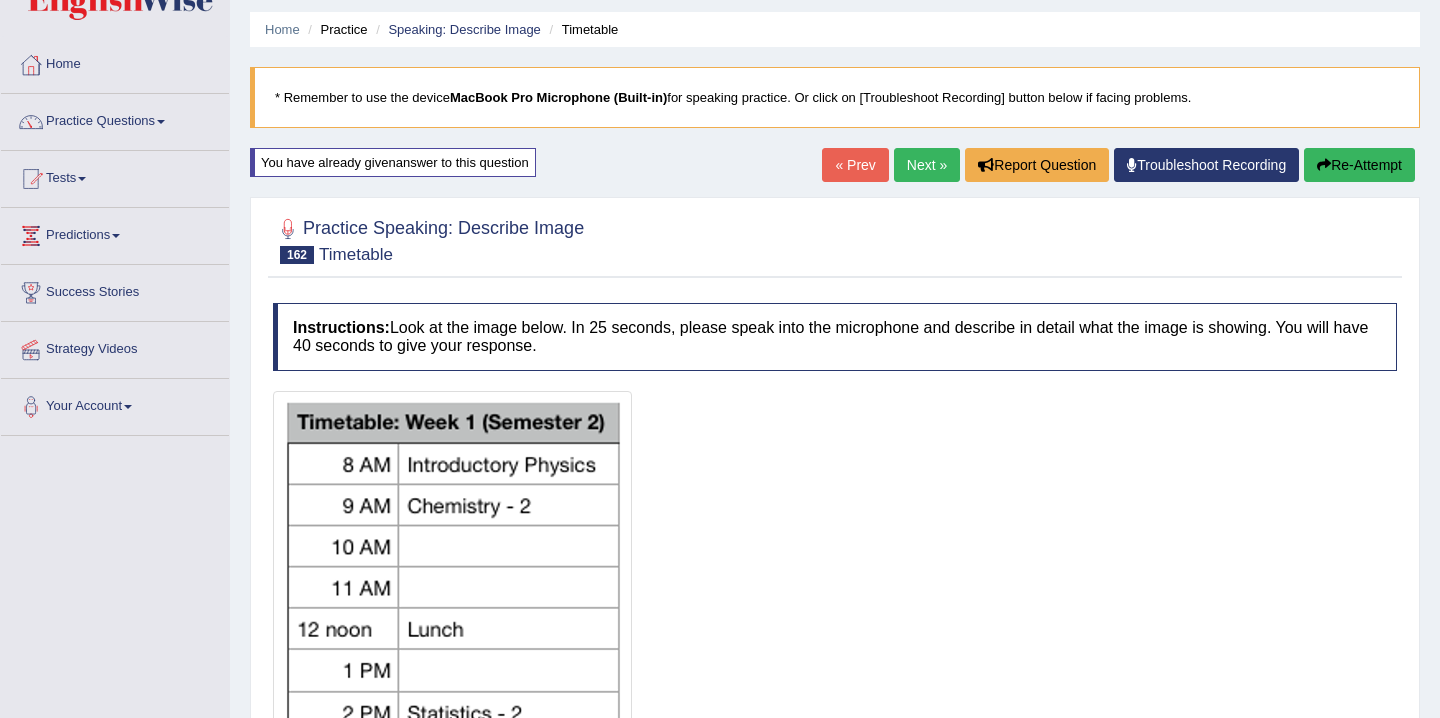 scroll, scrollTop: 0, scrollLeft: 0, axis: both 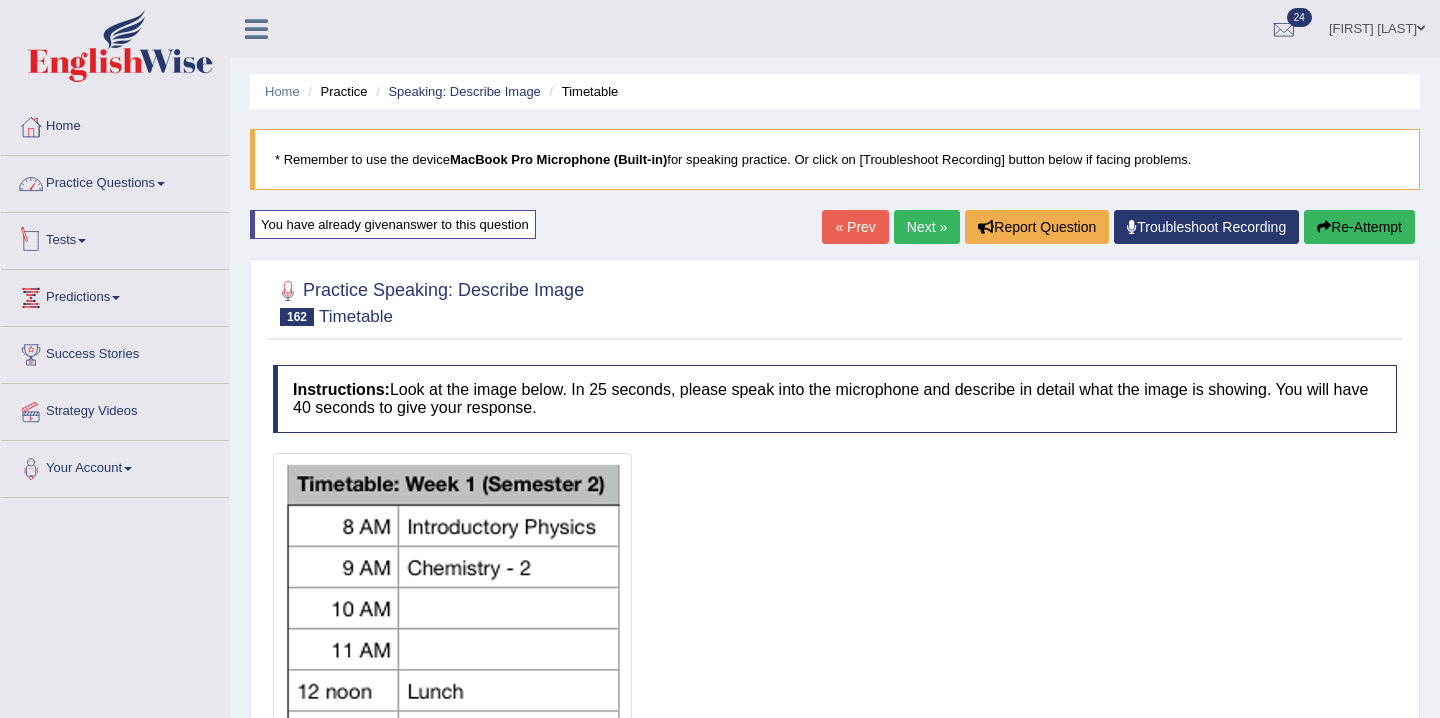 click on "Practice Questions" at bounding box center (115, 181) 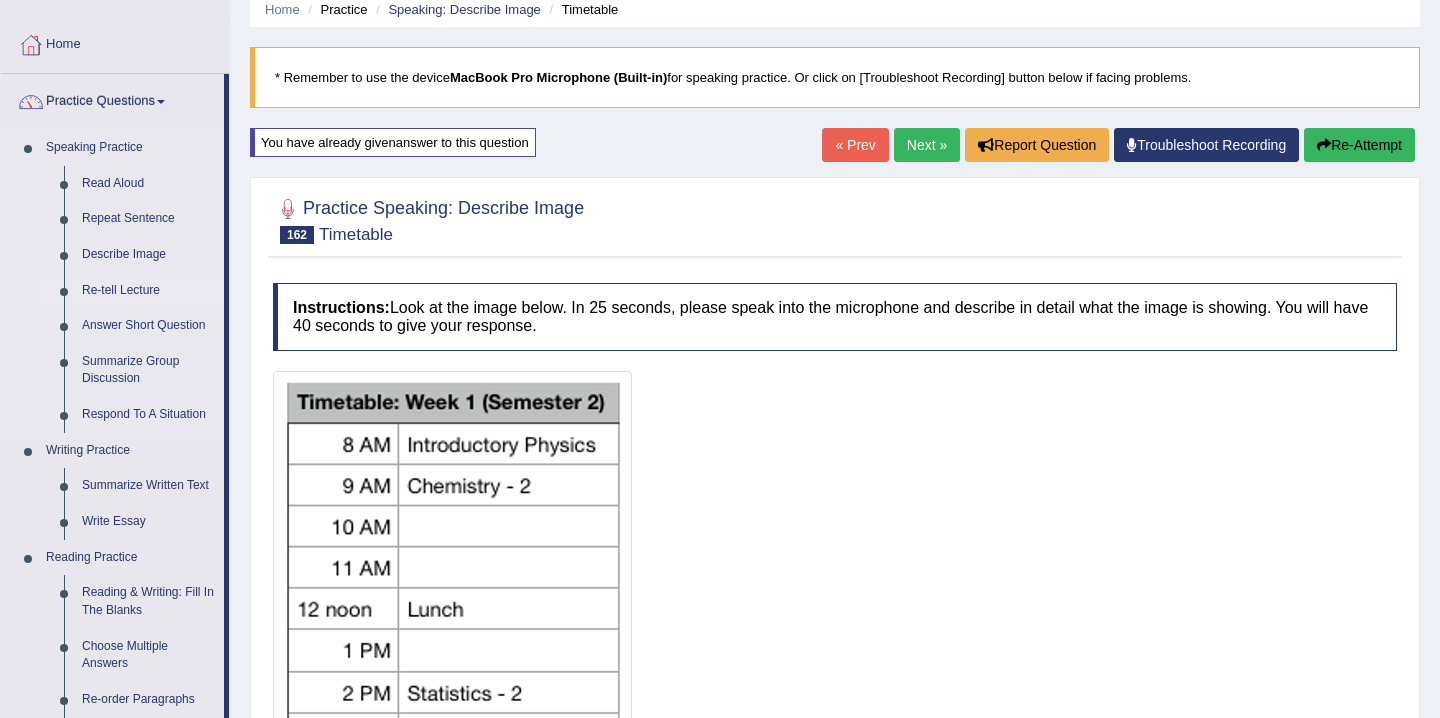 scroll, scrollTop: 0, scrollLeft: 0, axis: both 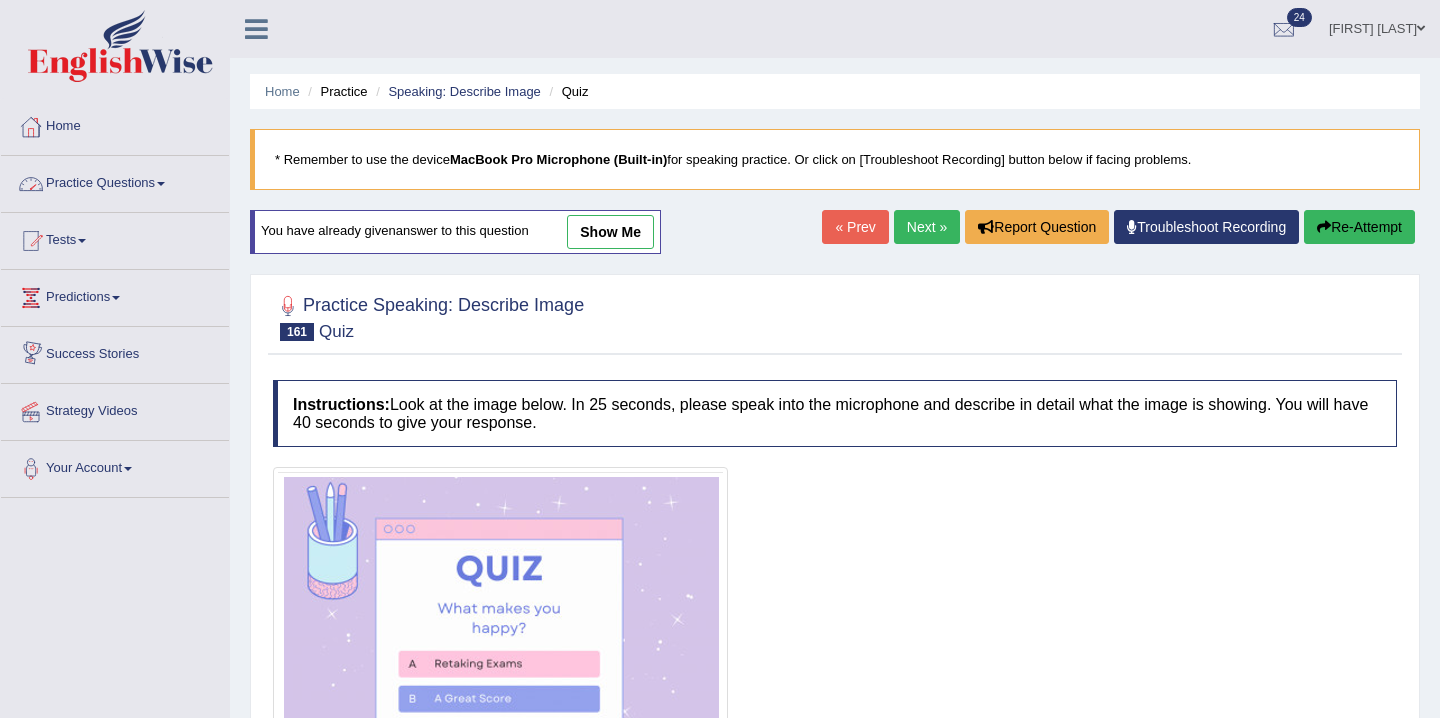 click on "Practice Questions" at bounding box center (115, 181) 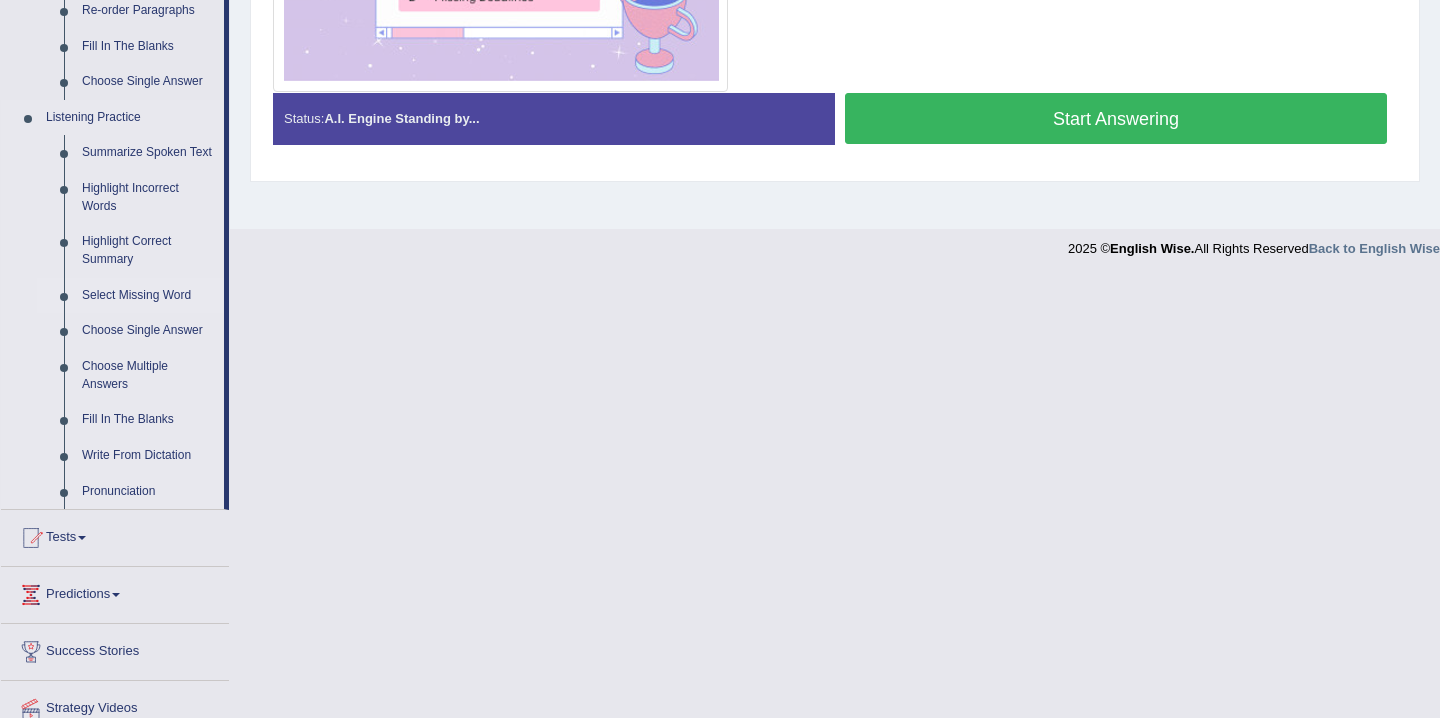 scroll, scrollTop: 769, scrollLeft: 0, axis: vertical 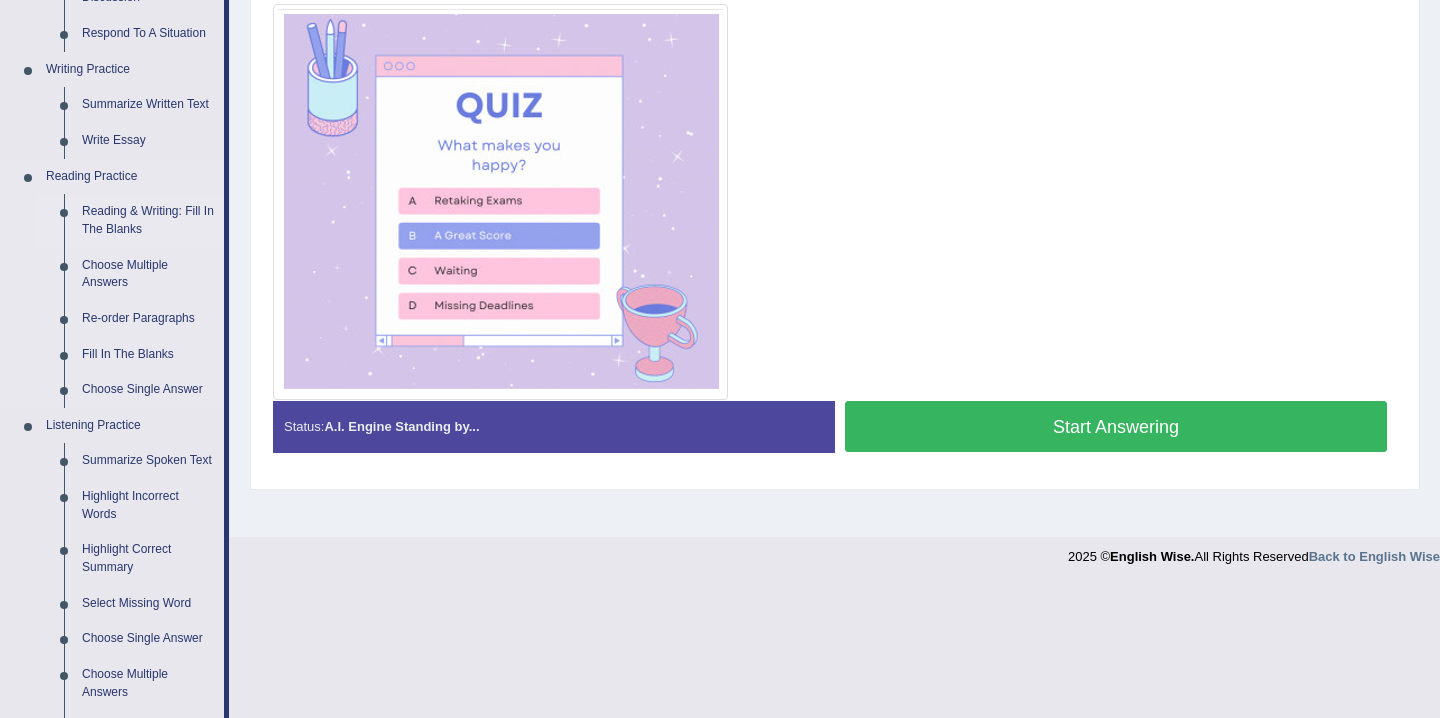 click on "Reading & Writing: Fill In The Blanks" at bounding box center [148, 220] 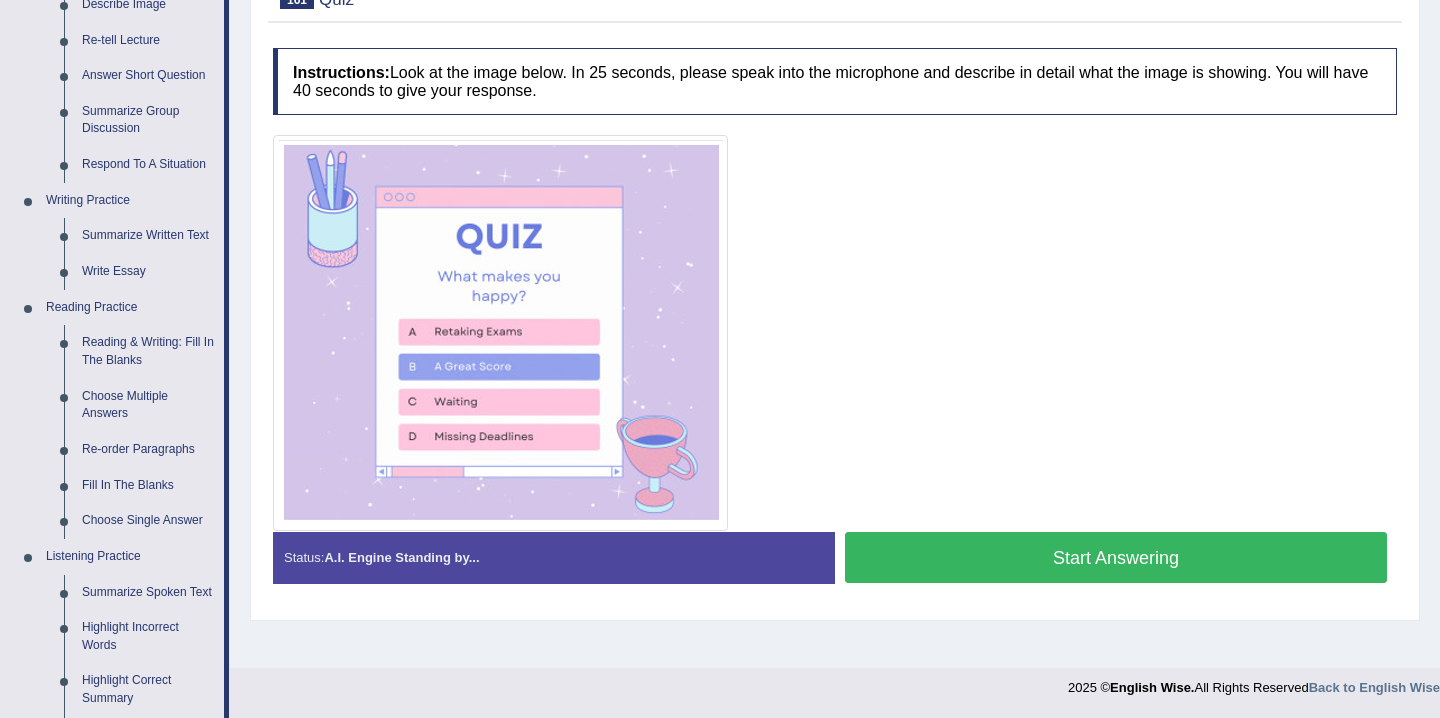 scroll, scrollTop: 826, scrollLeft: 0, axis: vertical 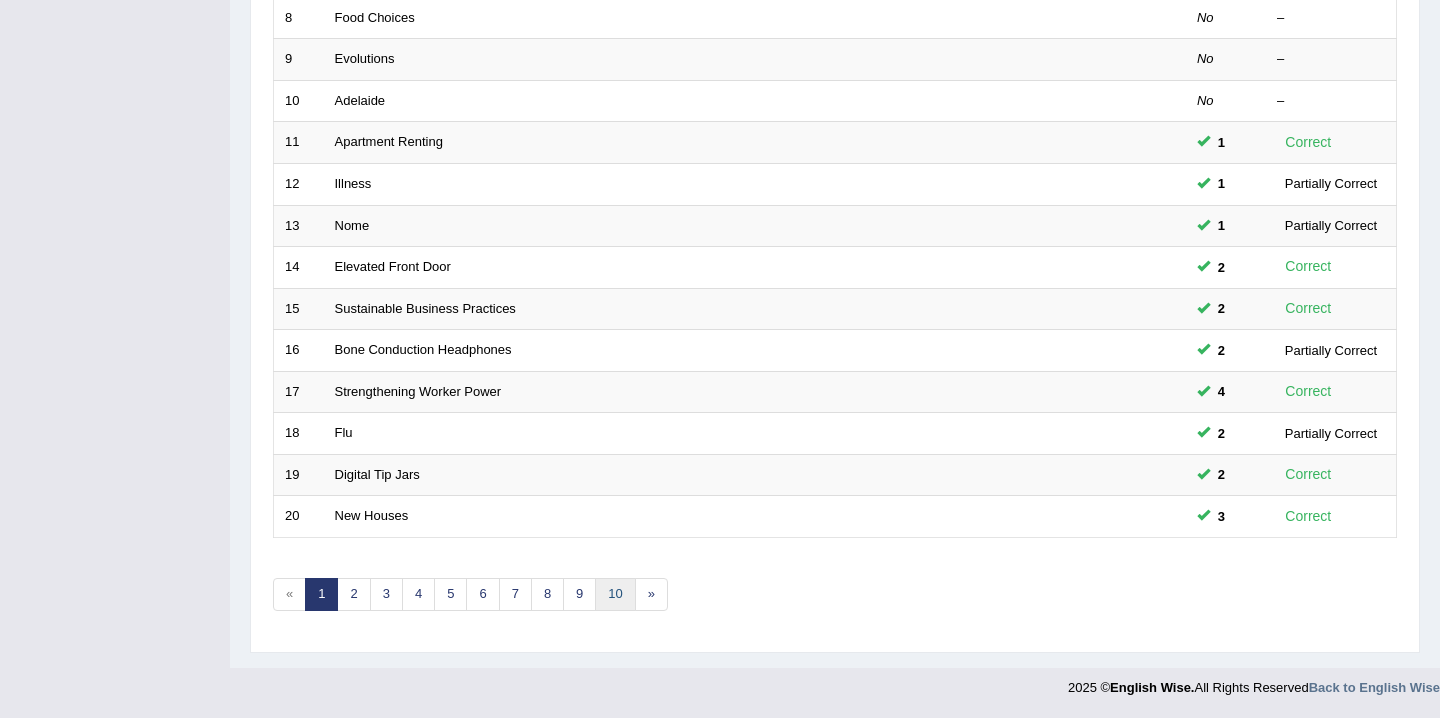 click on "10" at bounding box center [615, 594] 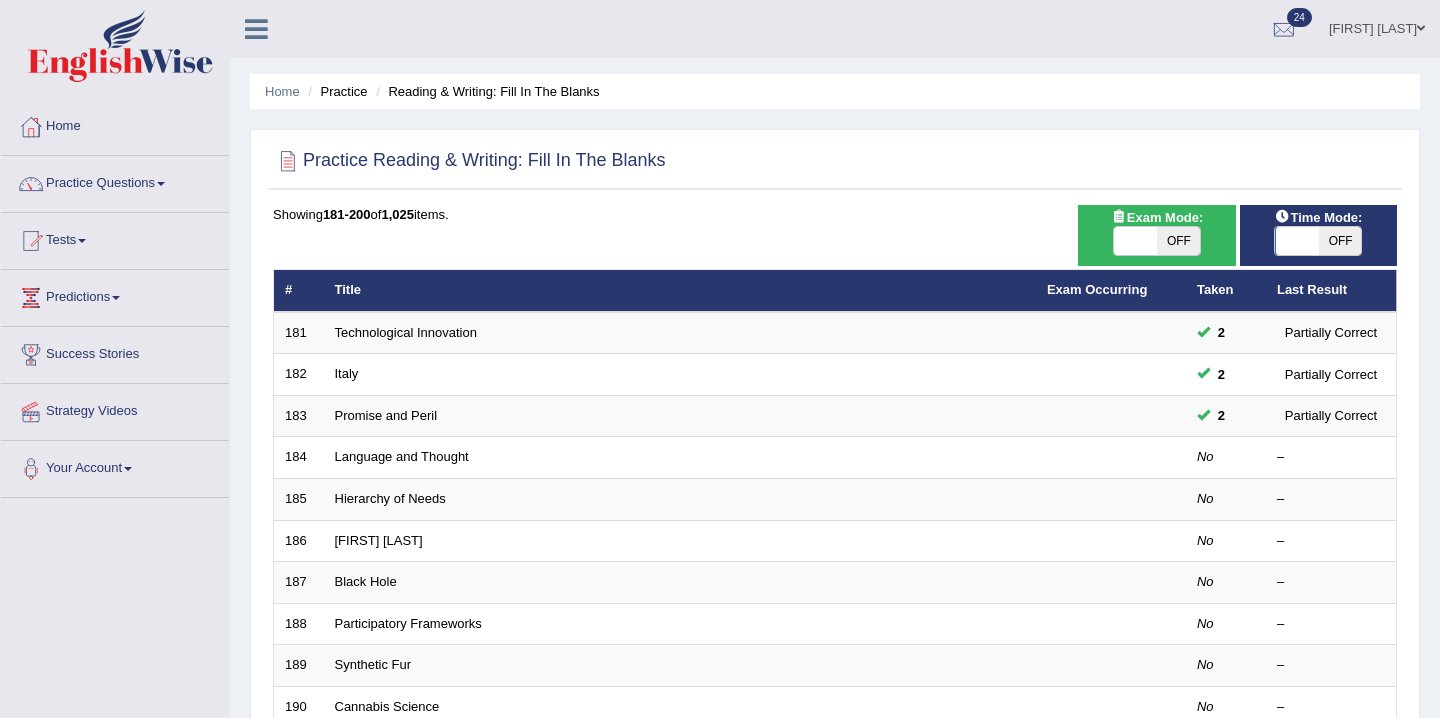 scroll, scrollTop: 0, scrollLeft: 0, axis: both 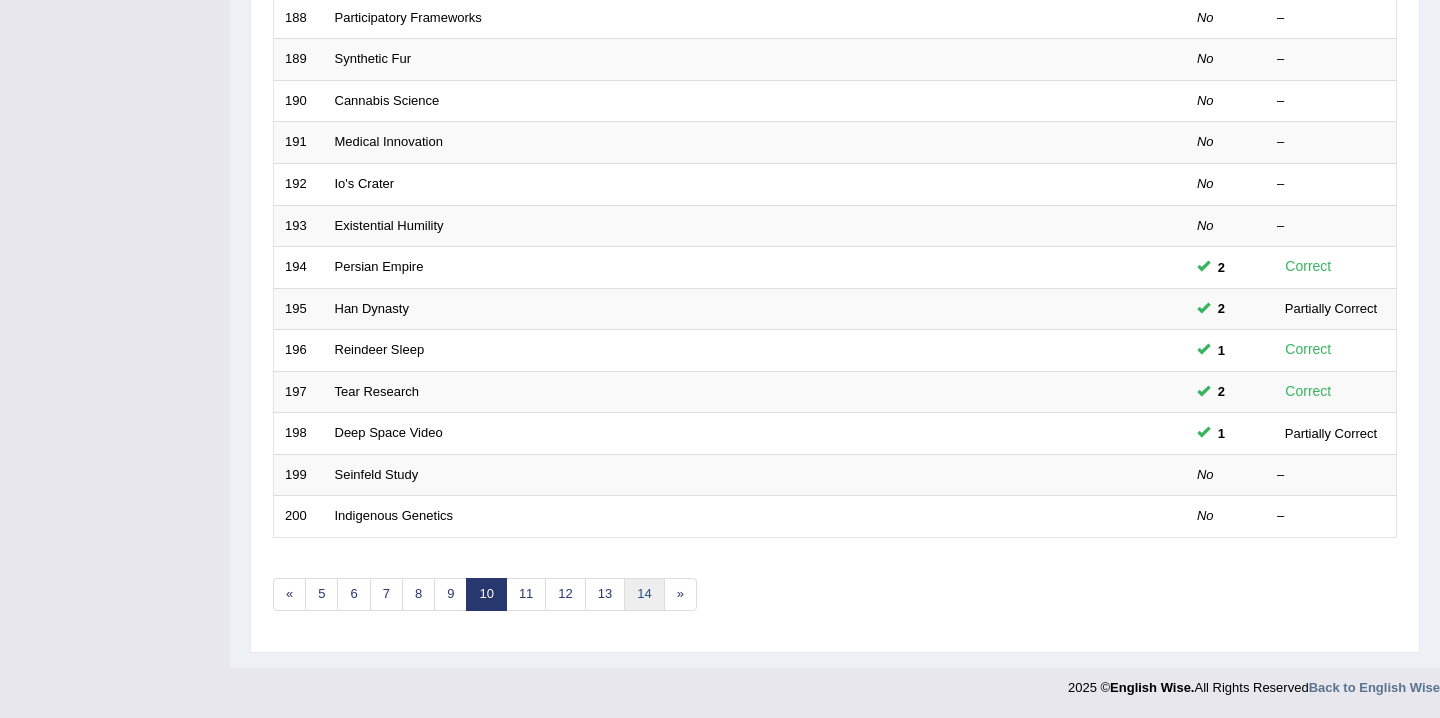 click on "14" at bounding box center (644, 594) 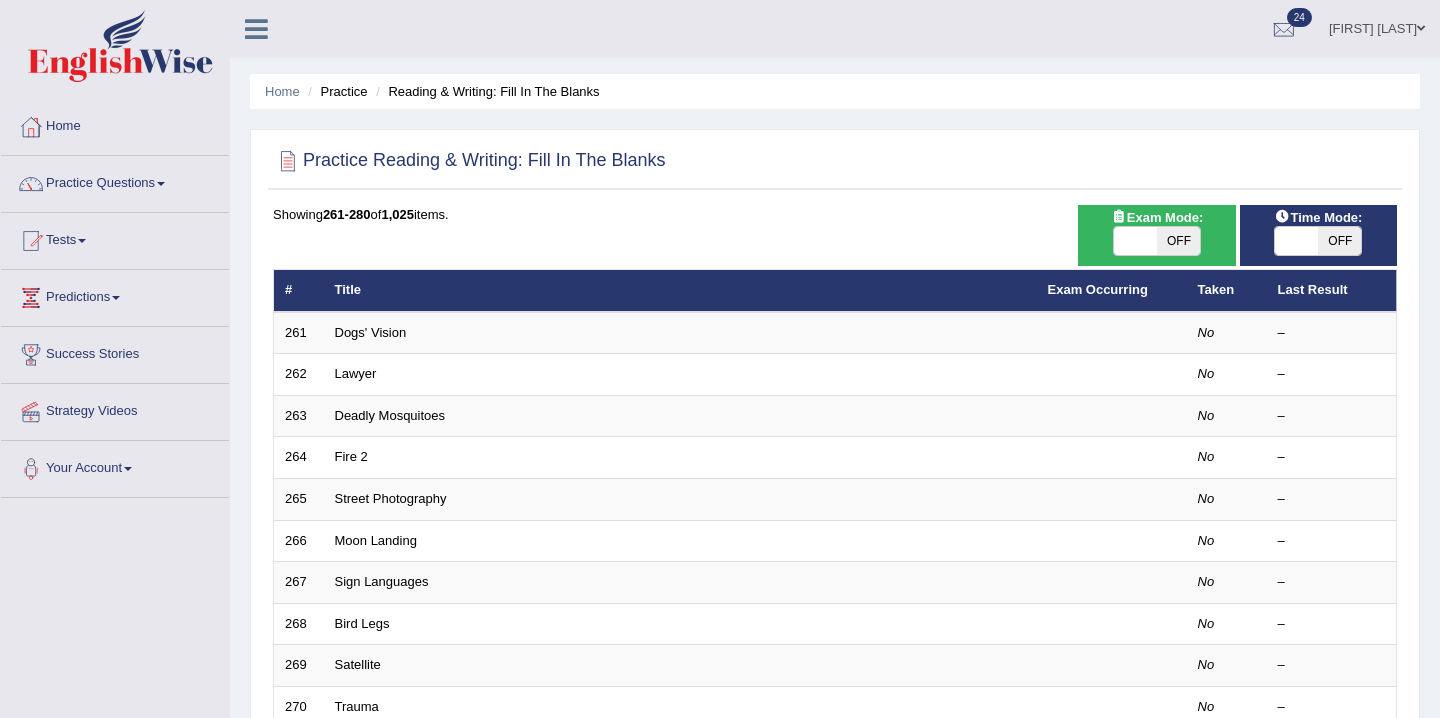 scroll, scrollTop: 0, scrollLeft: 0, axis: both 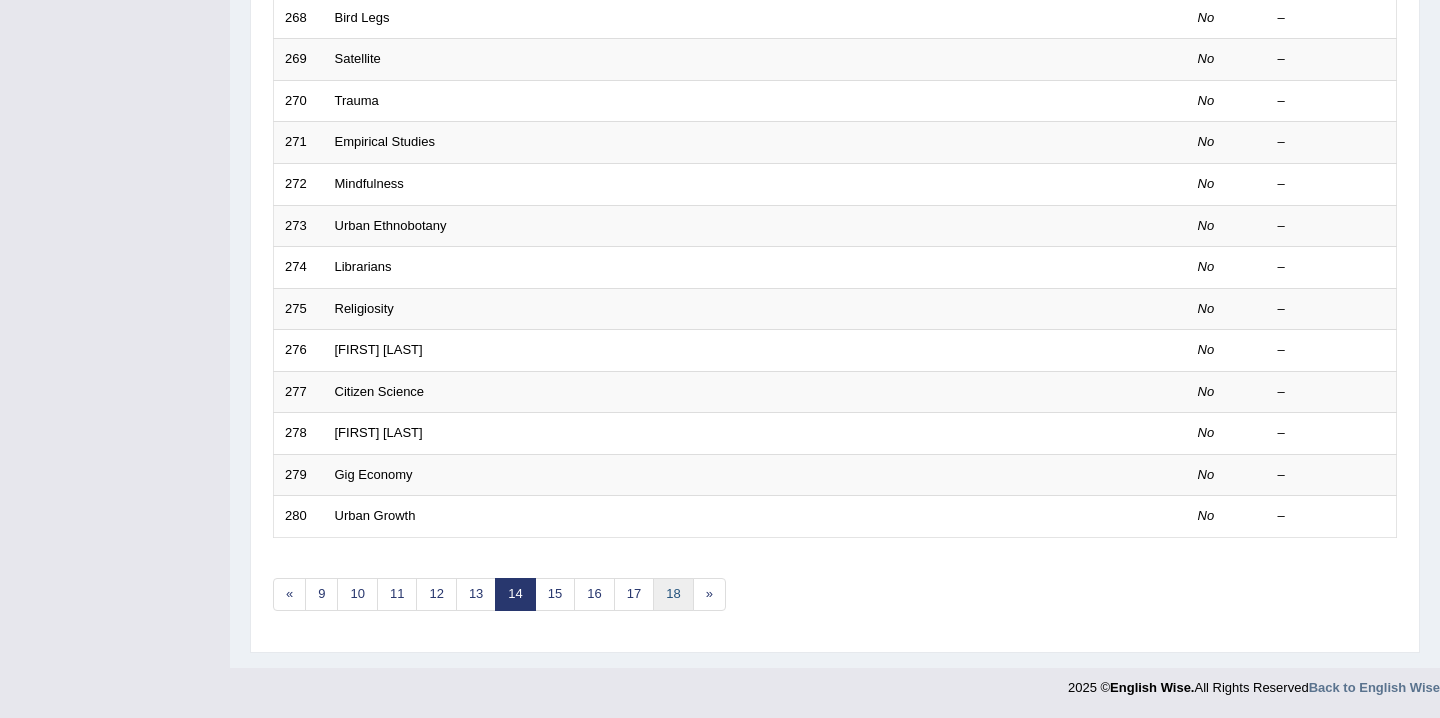 click on "18" at bounding box center [673, 594] 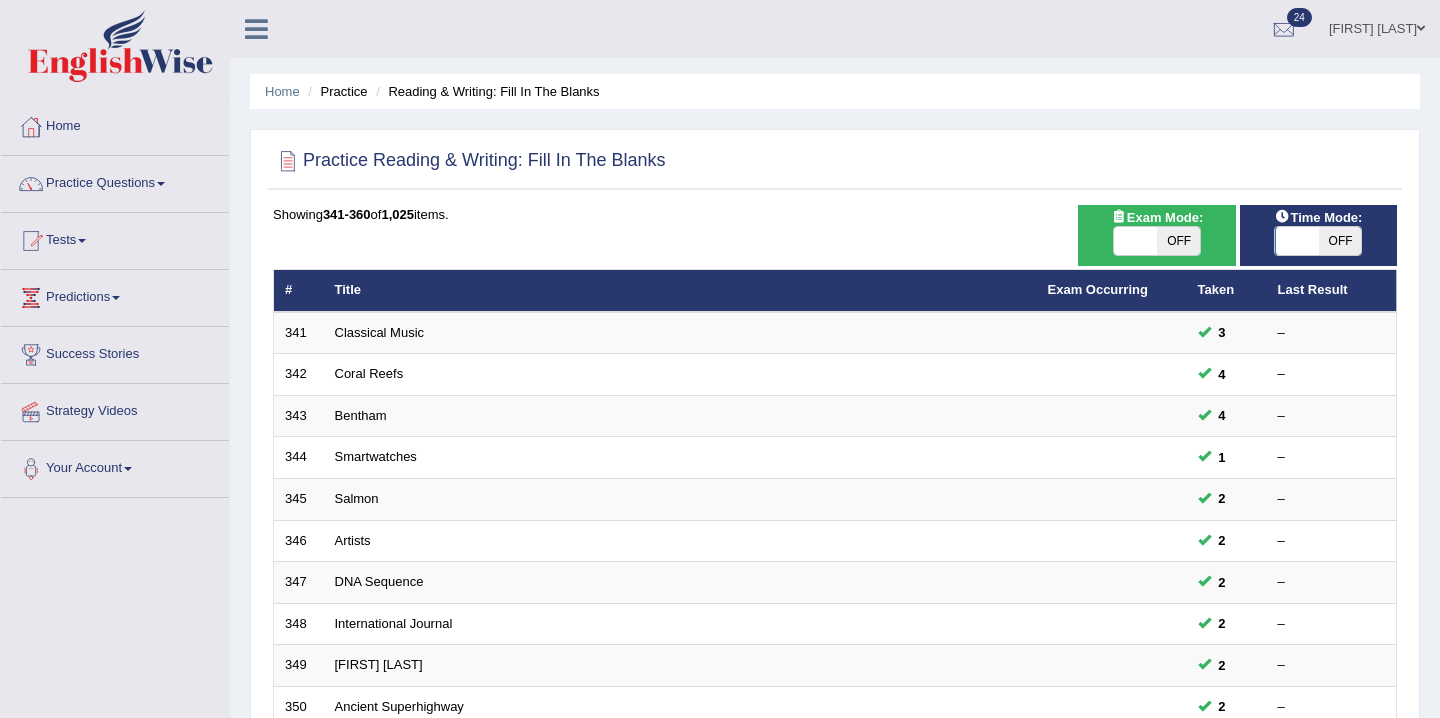 scroll, scrollTop: 606, scrollLeft: 0, axis: vertical 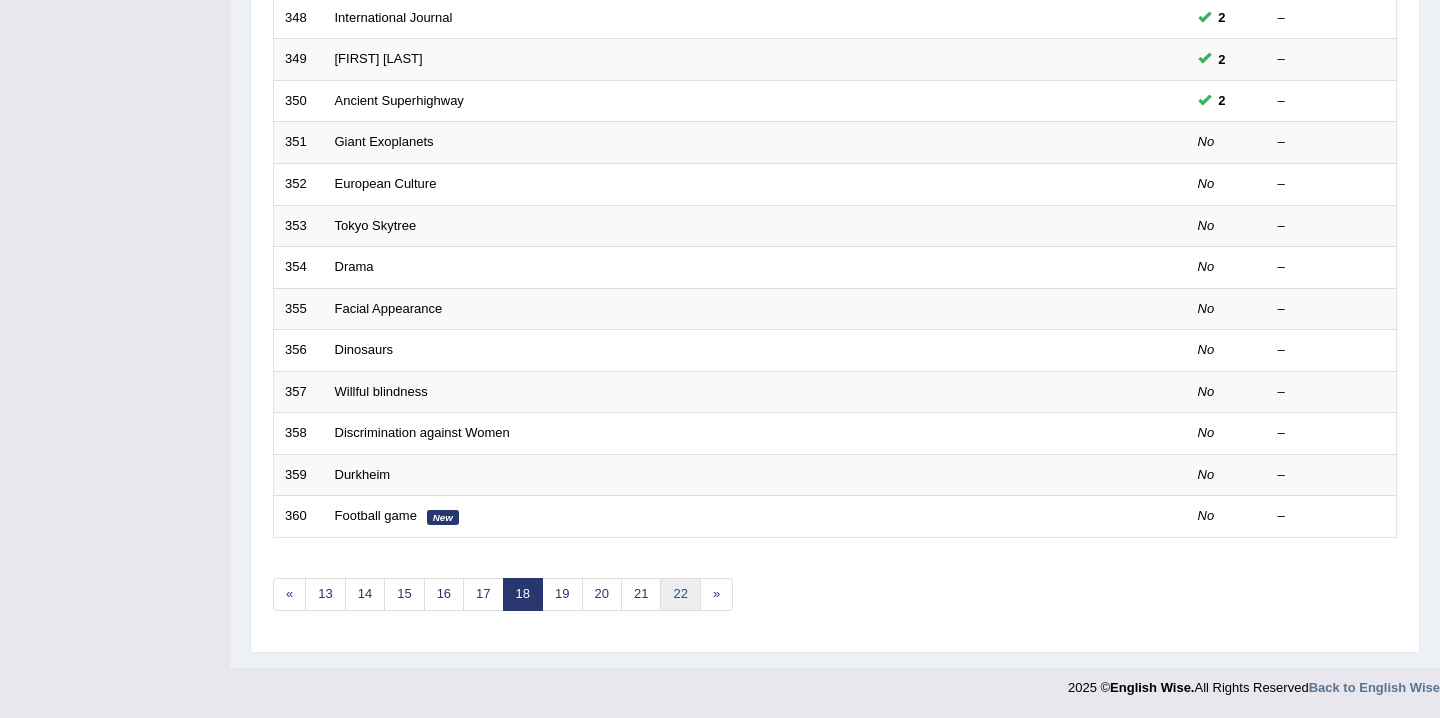 click on "22" at bounding box center (680, 594) 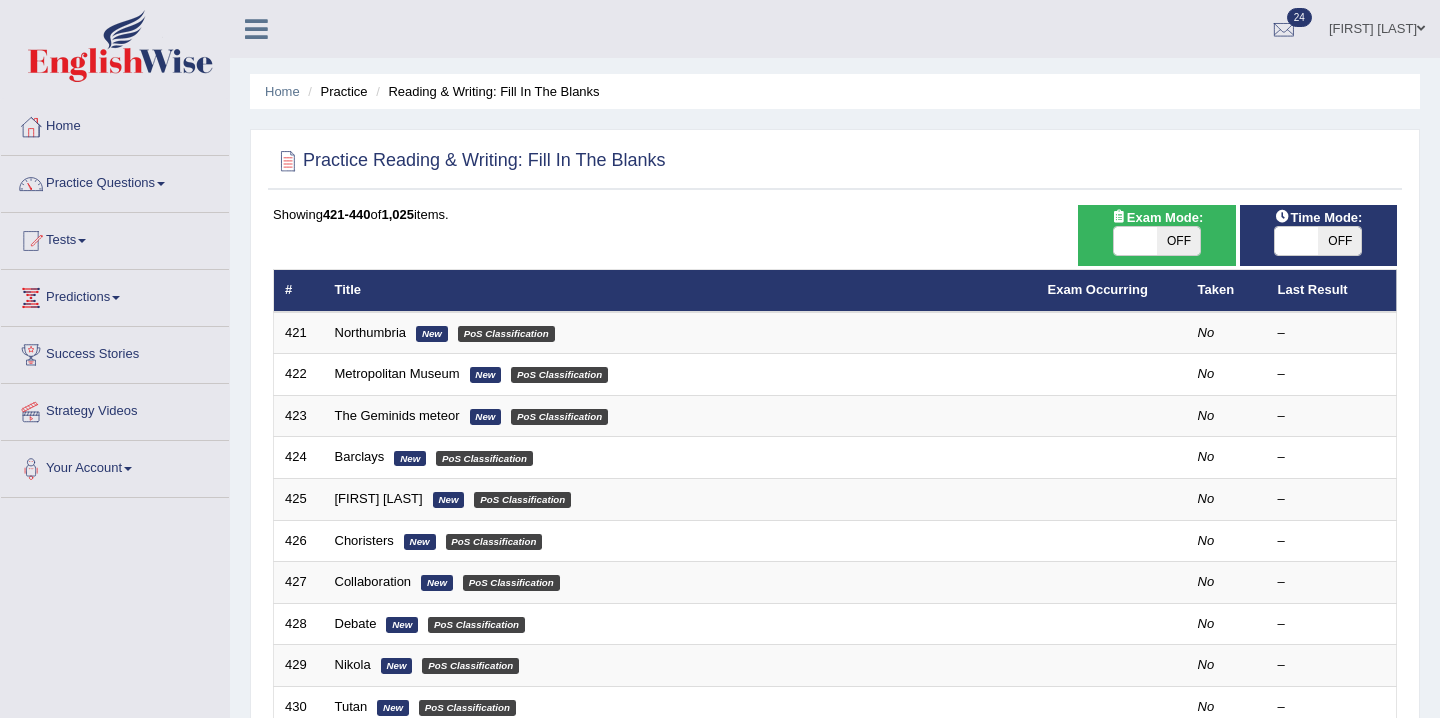 scroll, scrollTop: 606, scrollLeft: 0, axis: vertical 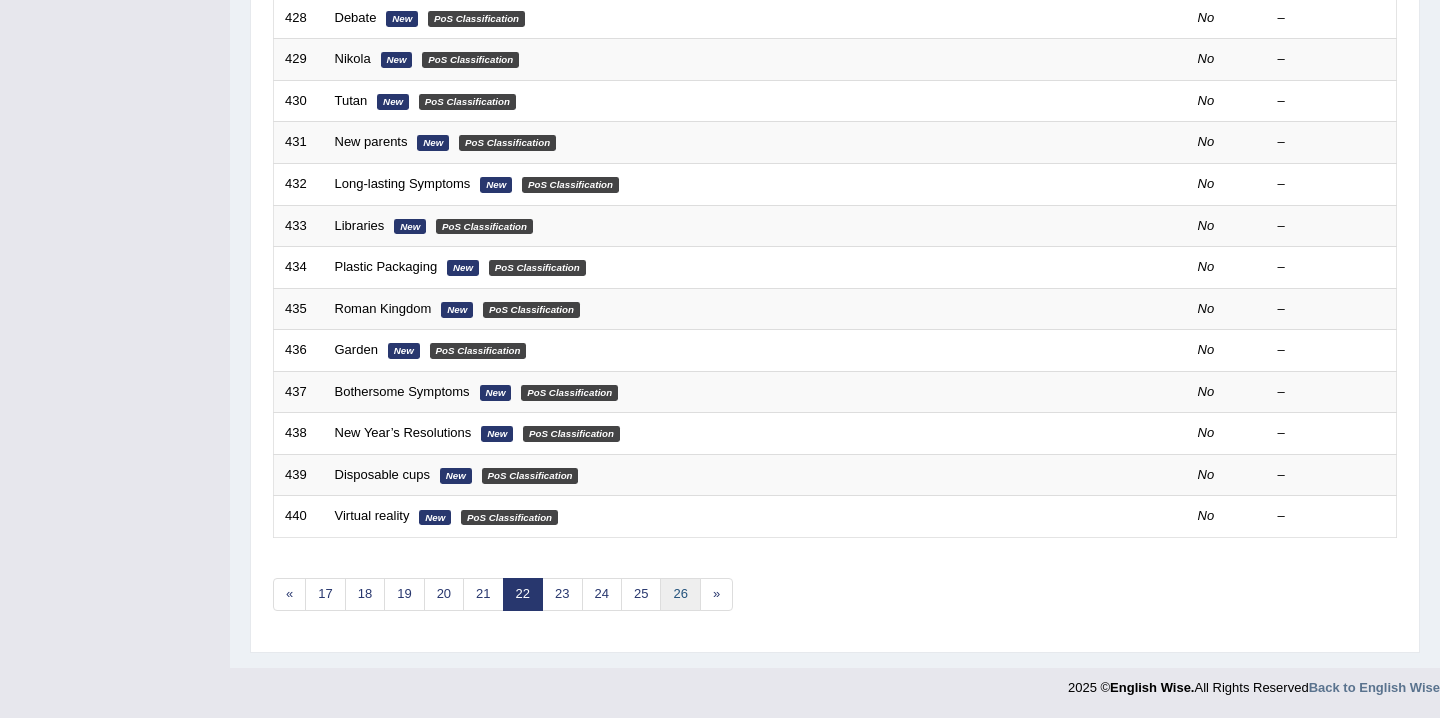click on "26" at bounding box center (680, 594) 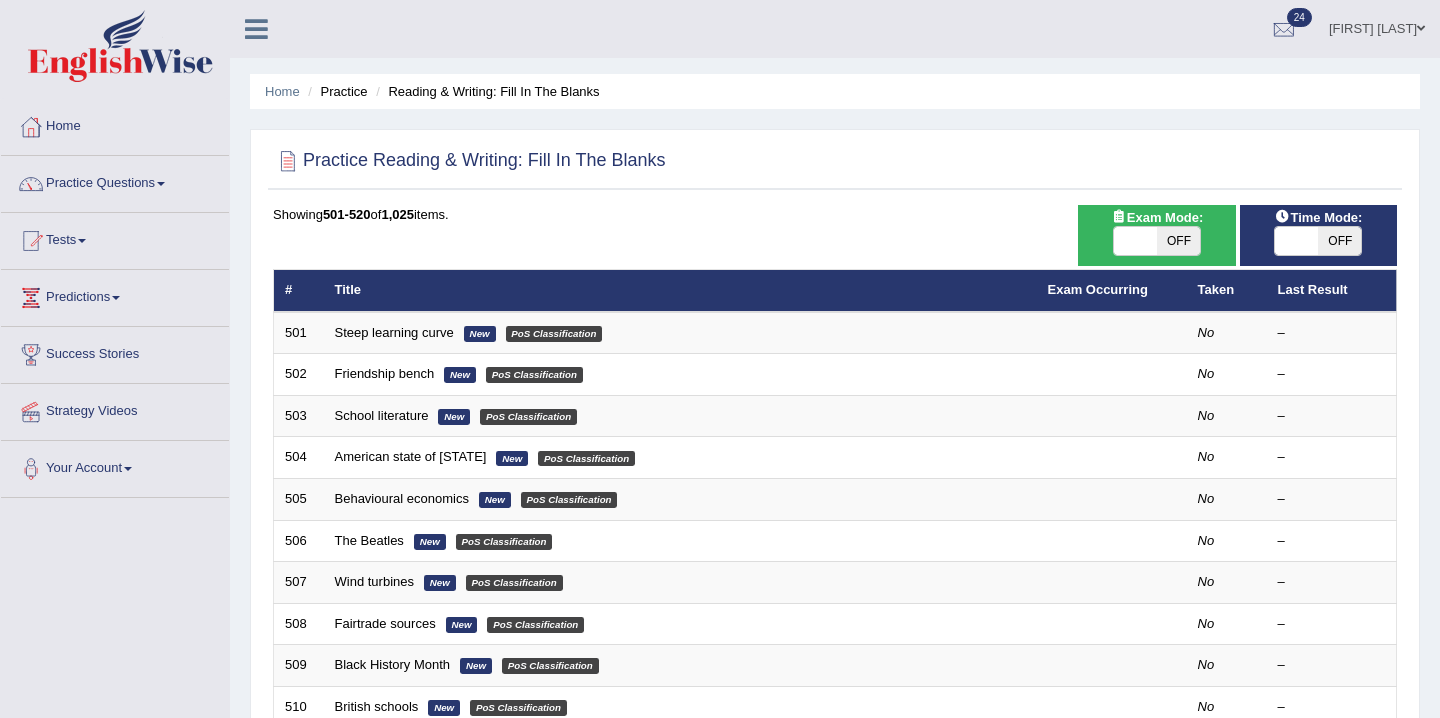 scroll, scrollTop: 16, scrollLeft: 0, axis: vertical 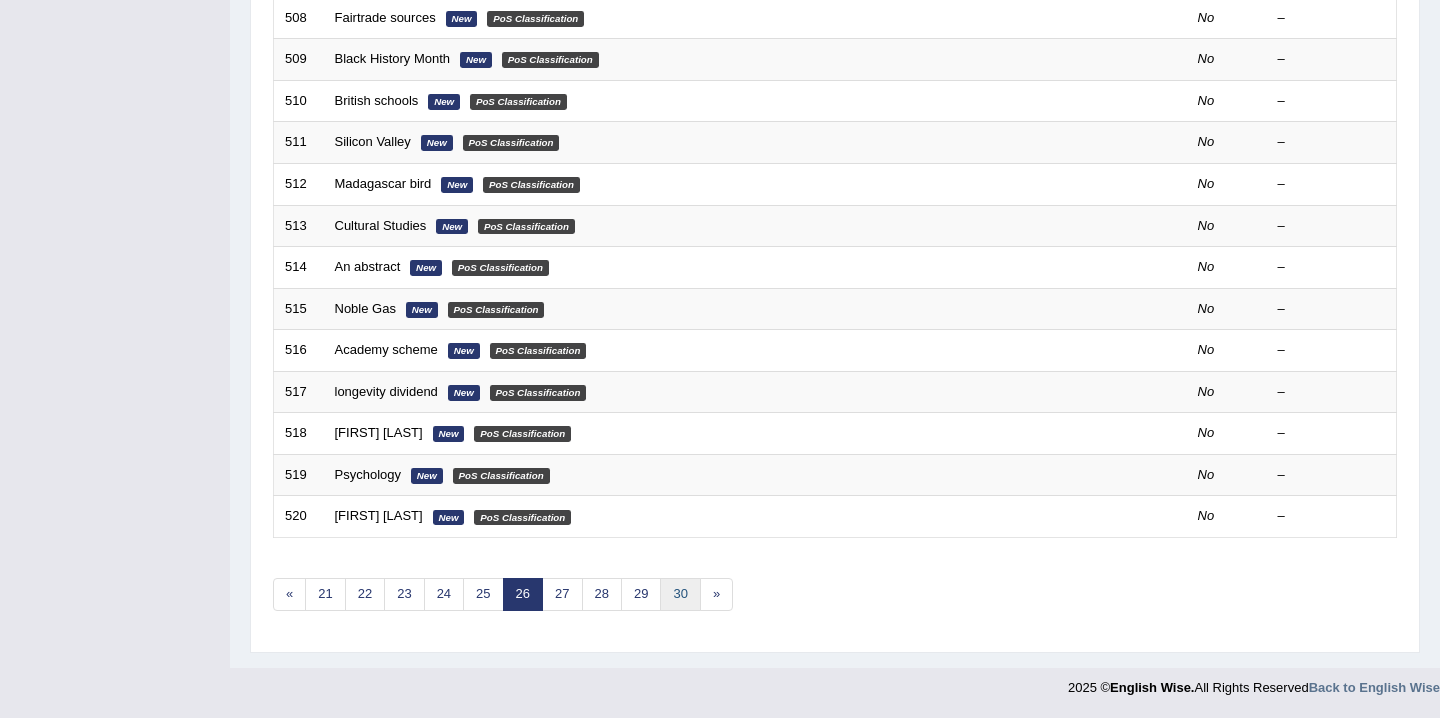 click on "30" at bounding box center [680, 594] 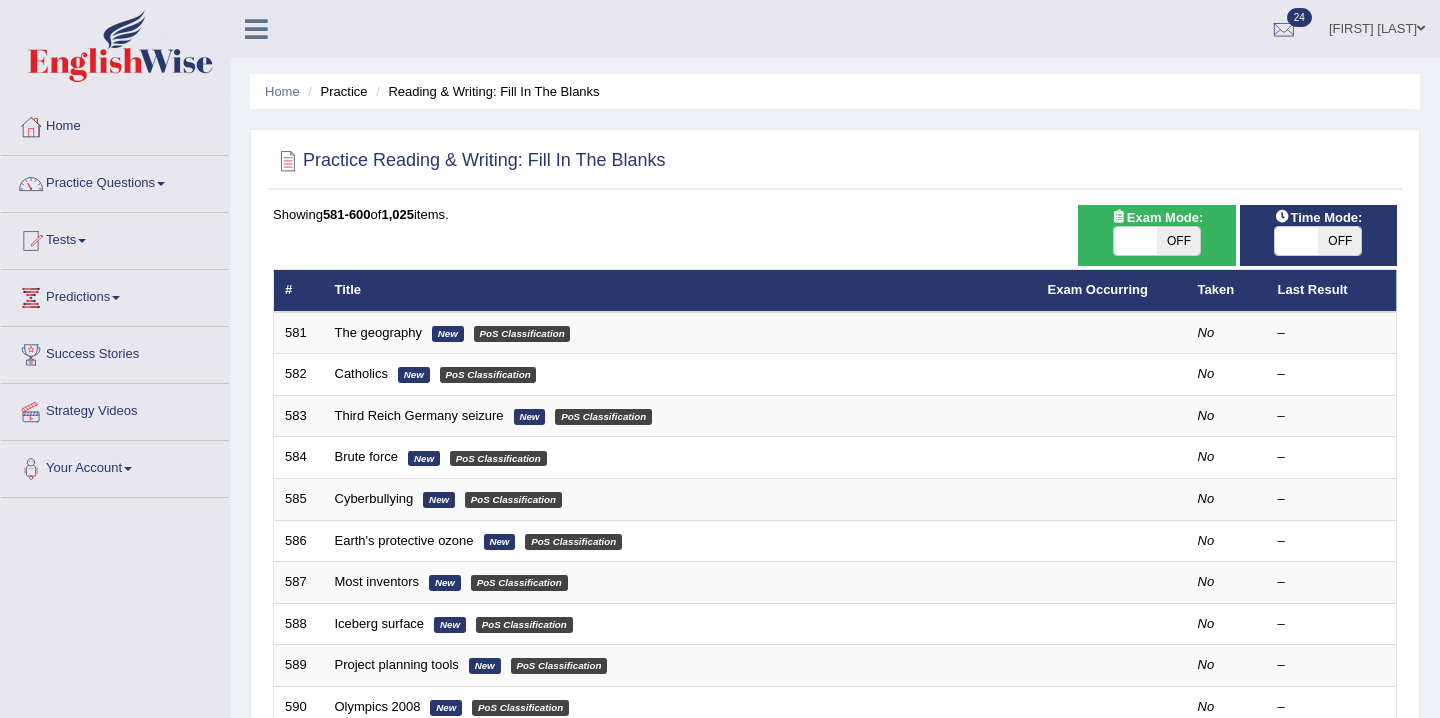 scroll, scrollTop: 468, scrollLeft: 0, axis: vertical 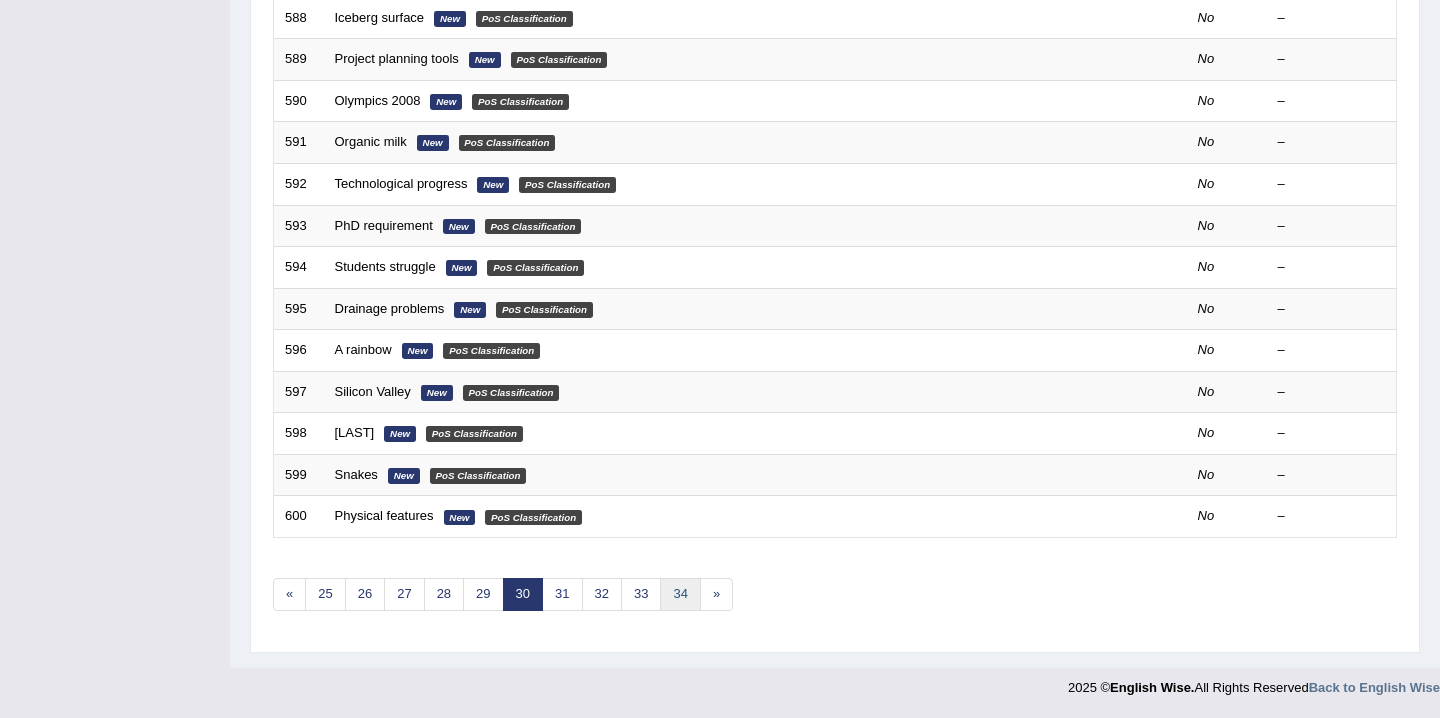 click on "34" at bounding box center [680, 594] 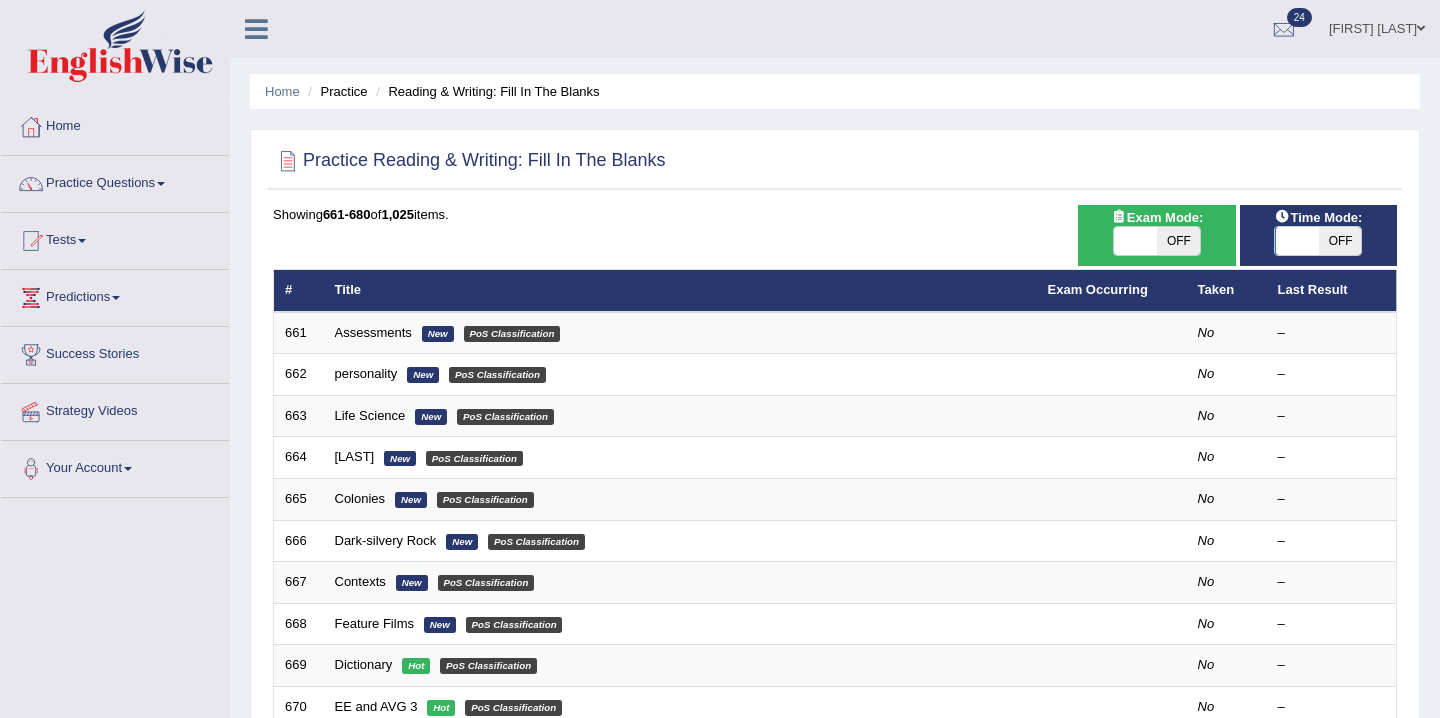 scroll, scrollTop: 0, scrollLeft: 0, axis: both 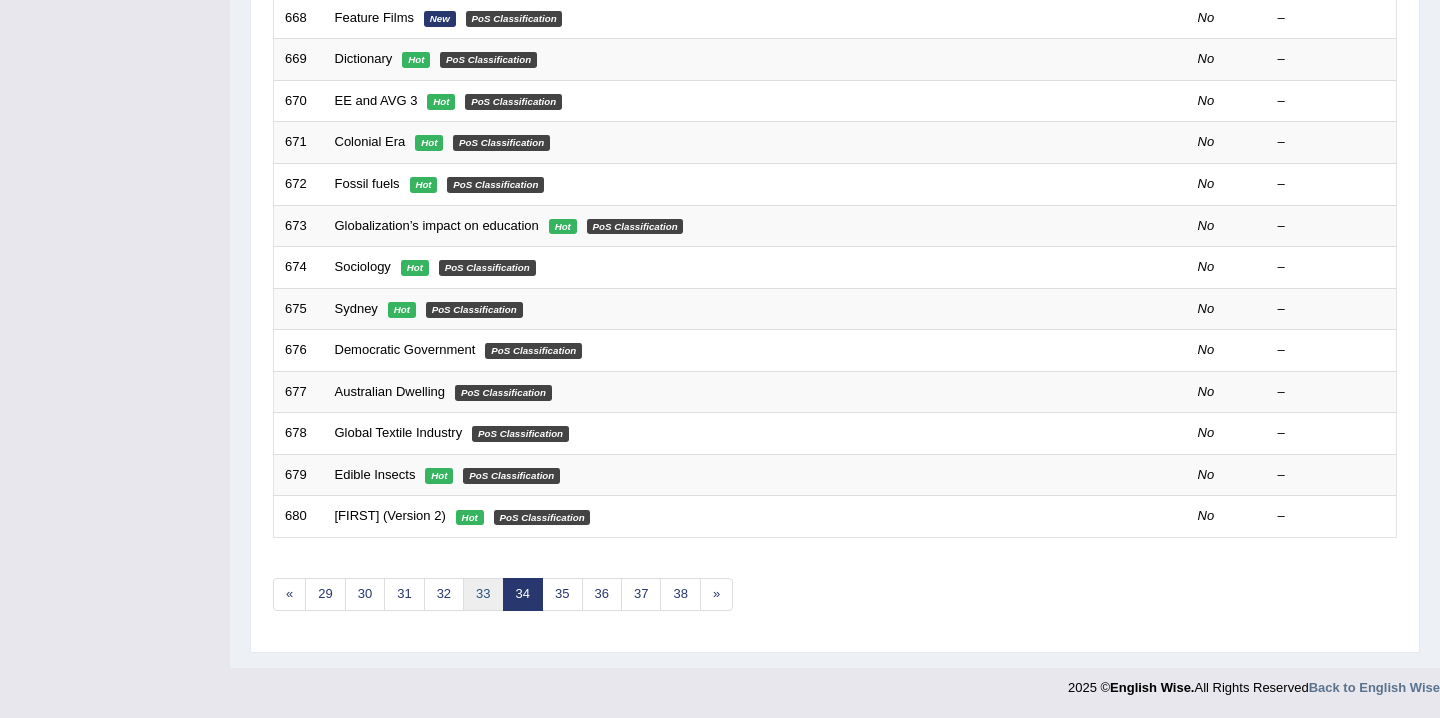 click on "33" at bounding box center (483, 594) 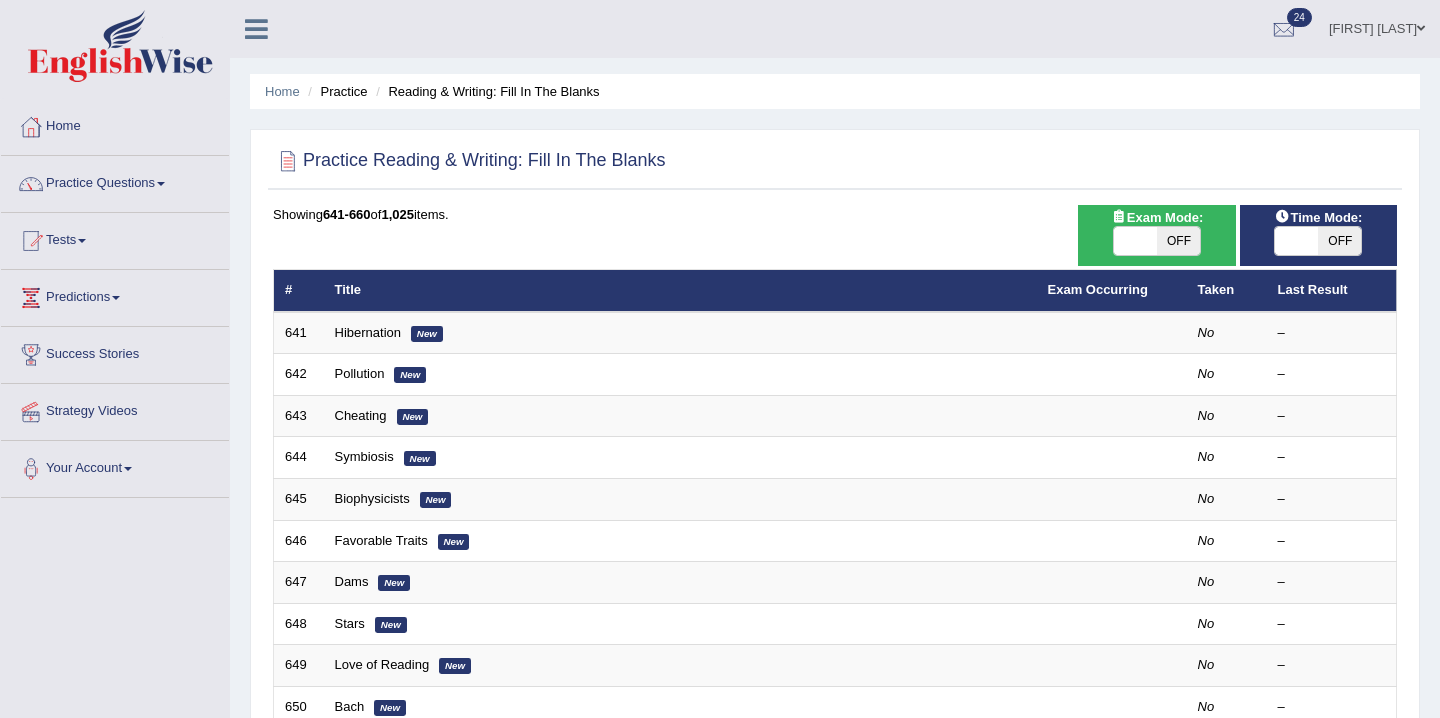 scroll, scrollTop: 44, scrollLeft: 0, axis: vertical 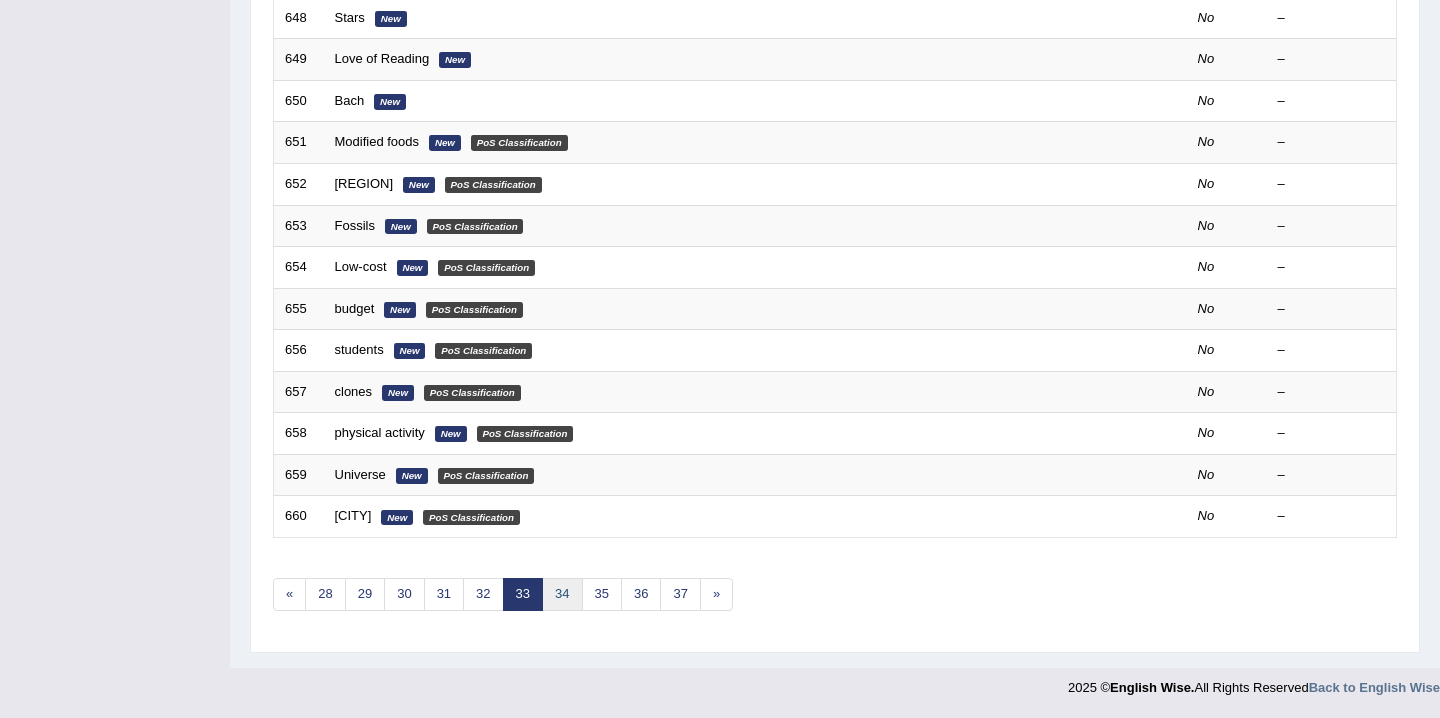 click on "34" at bounding box center (562, 594) 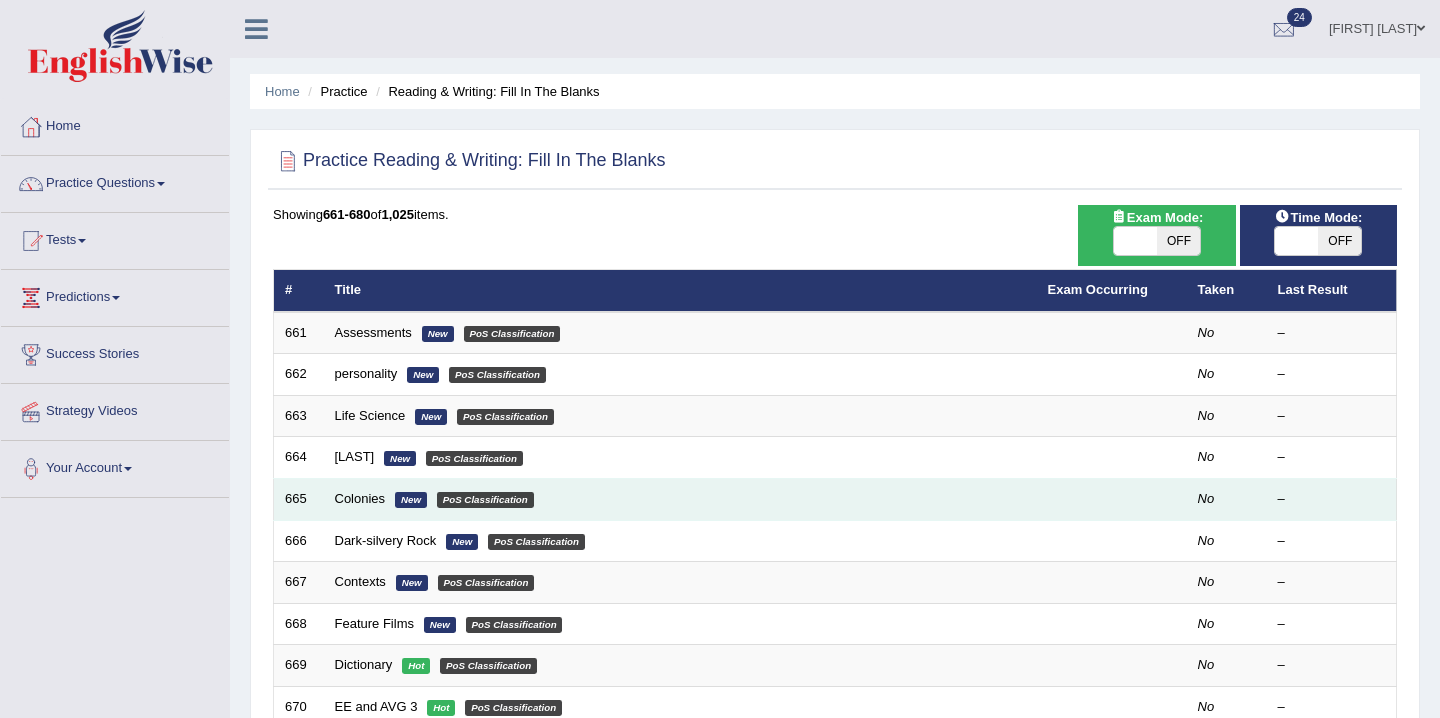 scroll, scrollTop: 0, scrollLeft: 0, axis: both 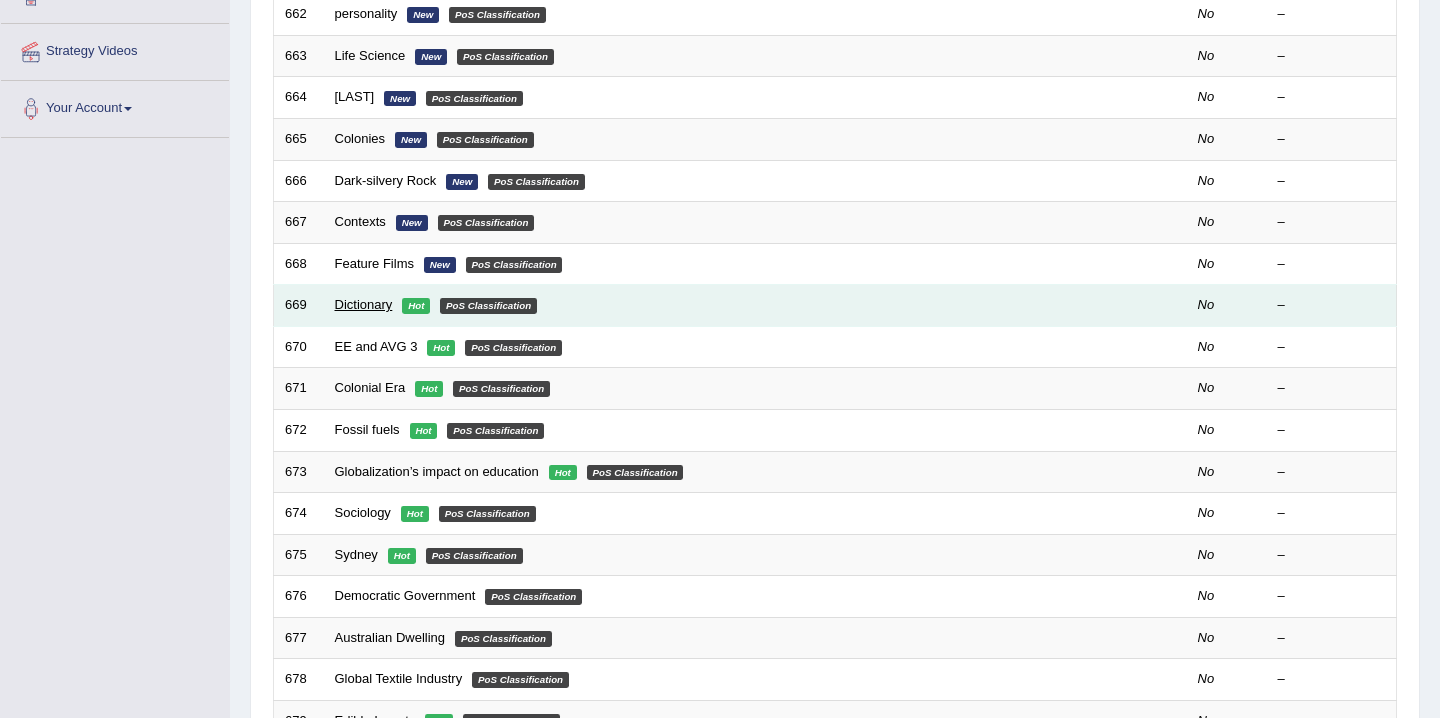 click on "Dictionary" at bounding box center (364, 304) 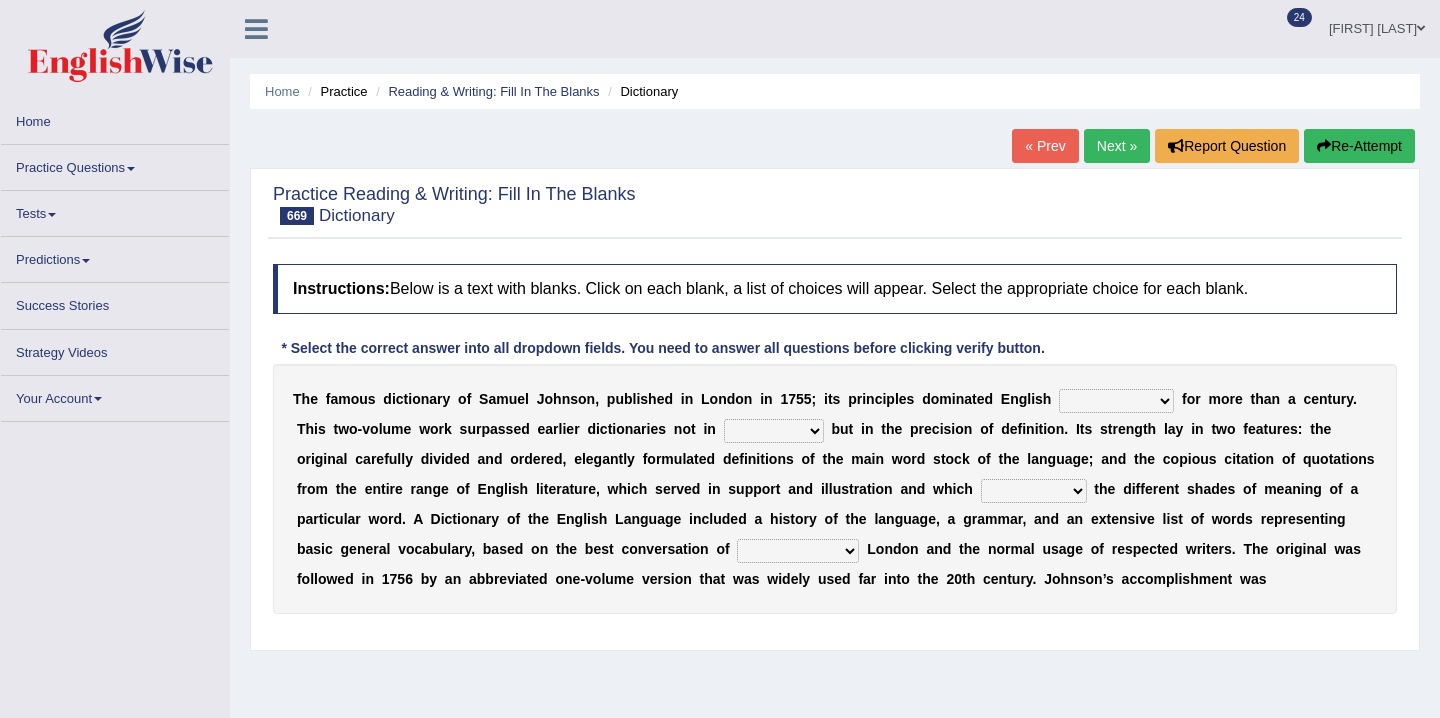 scroll, scrollTop: 0, scrollLeft: 0, axis: both 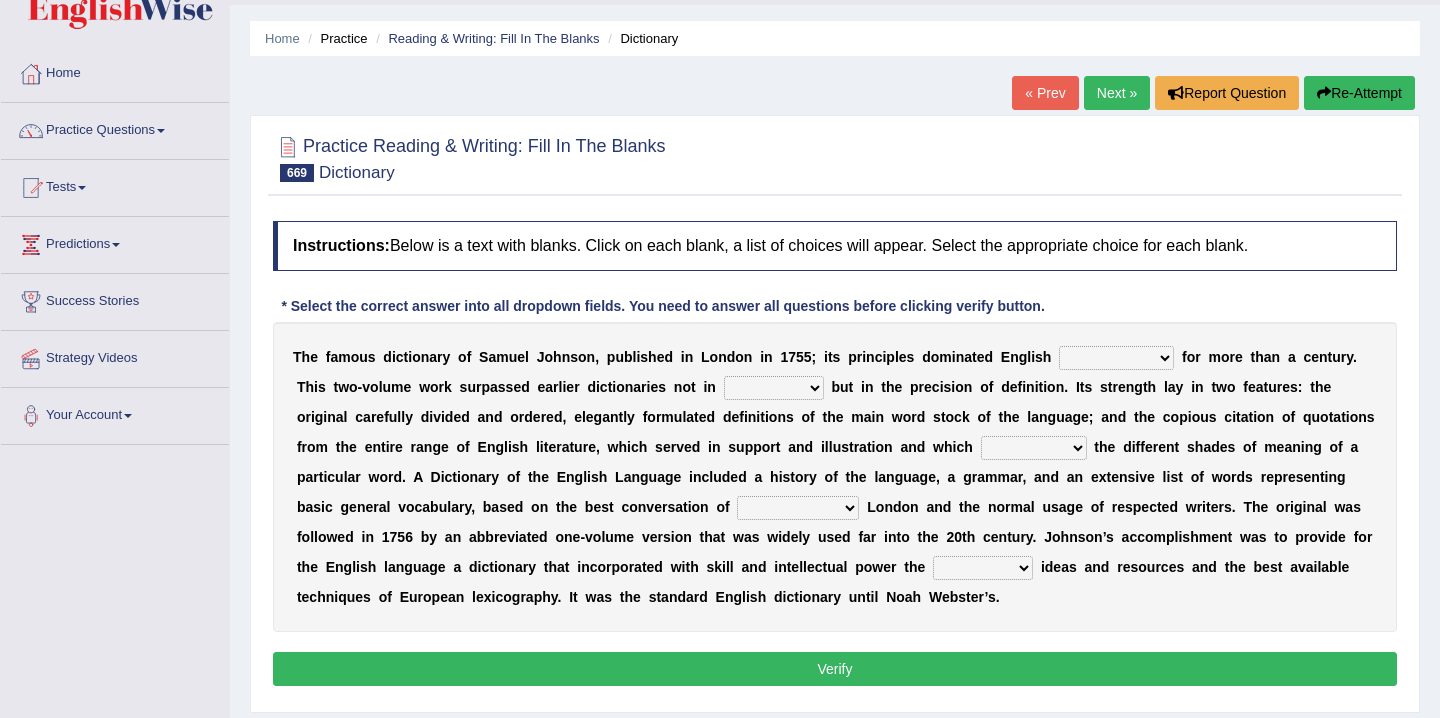 click on "lexicography collography calligraphy stenography" at bounding box center (1116, 358) 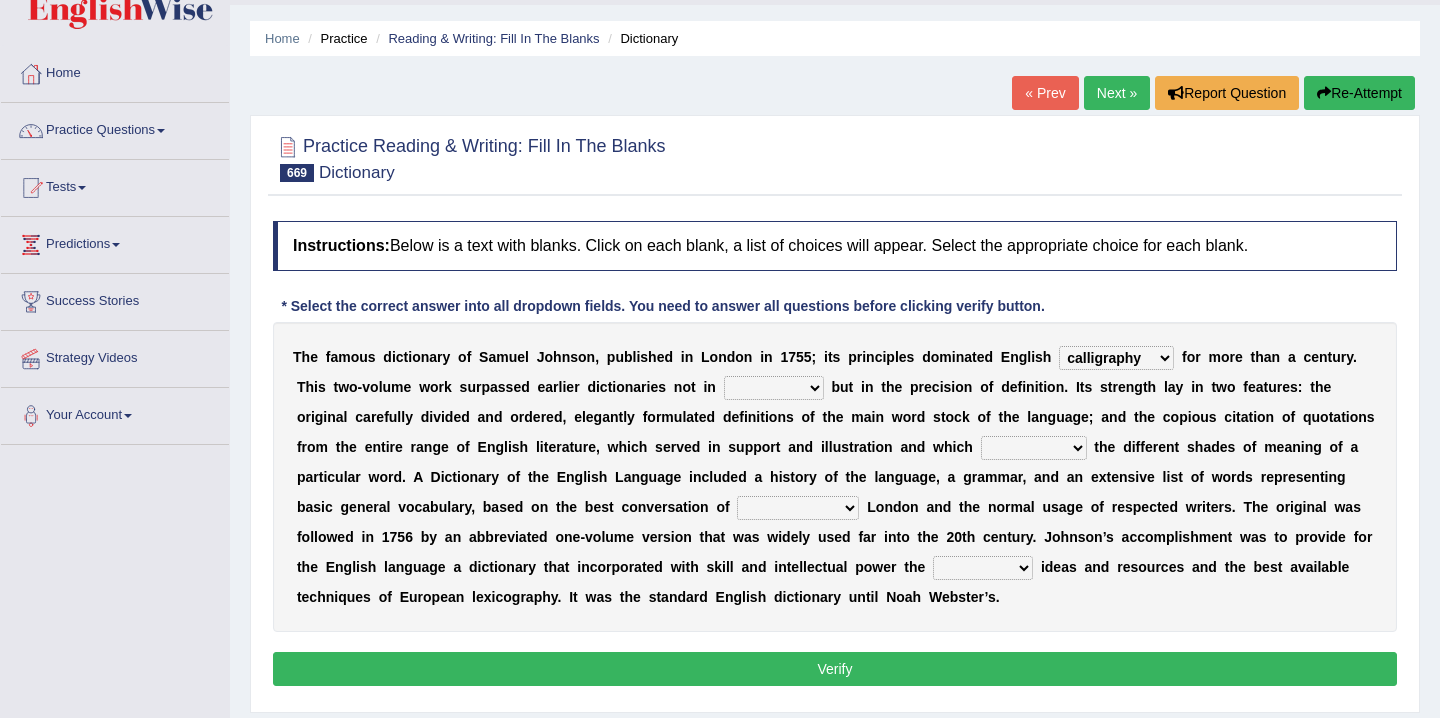 click on "stock bulk stand gross" at bounding box center [774, 388] 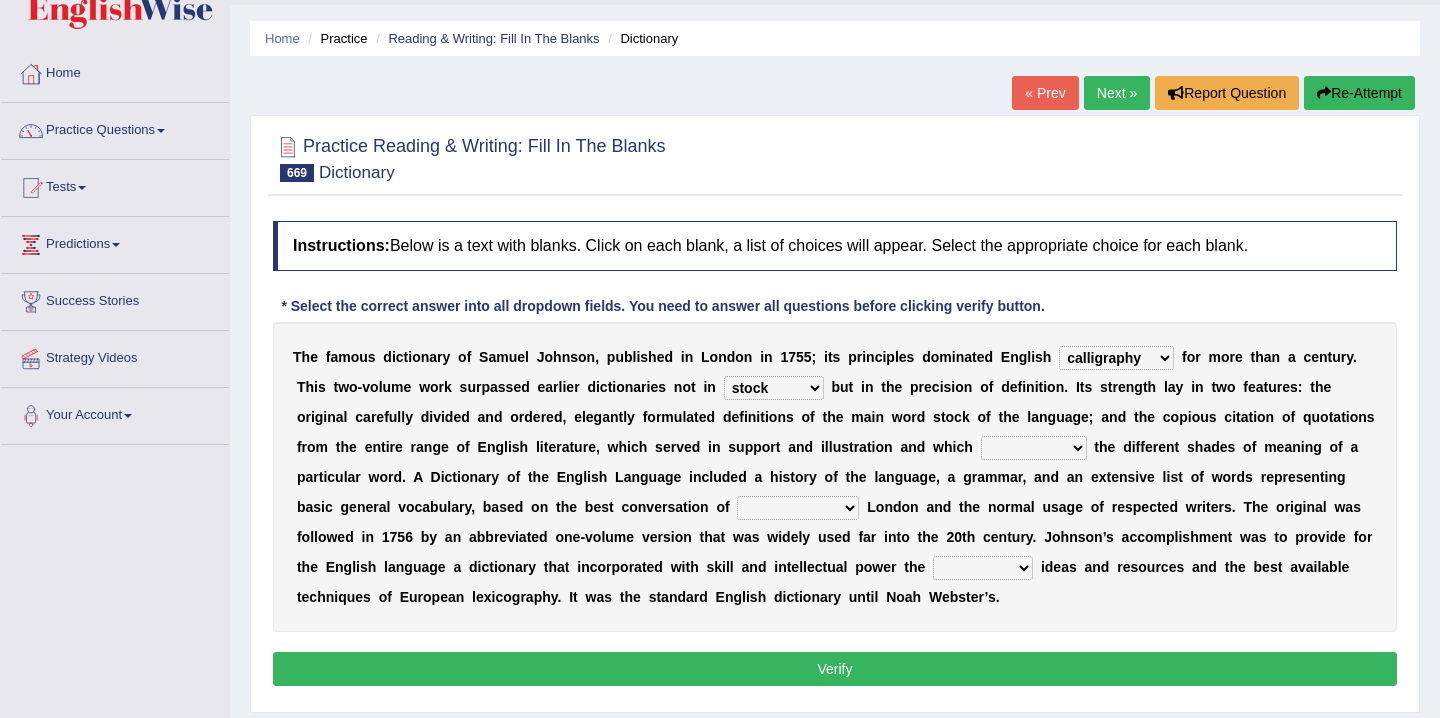 click on "T h e    f a m o u s    d i c t i o n a r y    o f    S a m u e l    J o h n s o n ,    p u b l i s h e d    i n    L o n d o n    i n    1 7 5 5 ;    i t s    p r i n c i p l e s    d o m i n a t e d    E n g l i s h    lexicography collography calligraphy stenography    f o r    m o r e    t h a n    a    c e n t u r y .    T h i s    t w o - v o l u m e    w o r k    s u r p a s s e d    e a r l i e r    d i c t i o n a r i e s    n o t    i n    stock bulk stand gross    b u t    i n    t h e    p r e c i s i o n    o f    d e f i n i t i o n .    I t s    s t r e n g t h    l a y    i n    t w o    f e a t u r e s :    t h e    o r i g i n a l    c a r e f u l l y    d i v i d e d    a n d    o r d e r e d ,    e l e g a n t l y    f o r m u l a t e d    d e f i n i t i o n s    o f    t h e    m a i n    w o r d    s t o c k    o f    t h e    l a n g u a g e ;    a n d    t h e    c o p i o u s    c i t a t i o n    o f    q u o t a t i o" at bounding box center [835, 477] 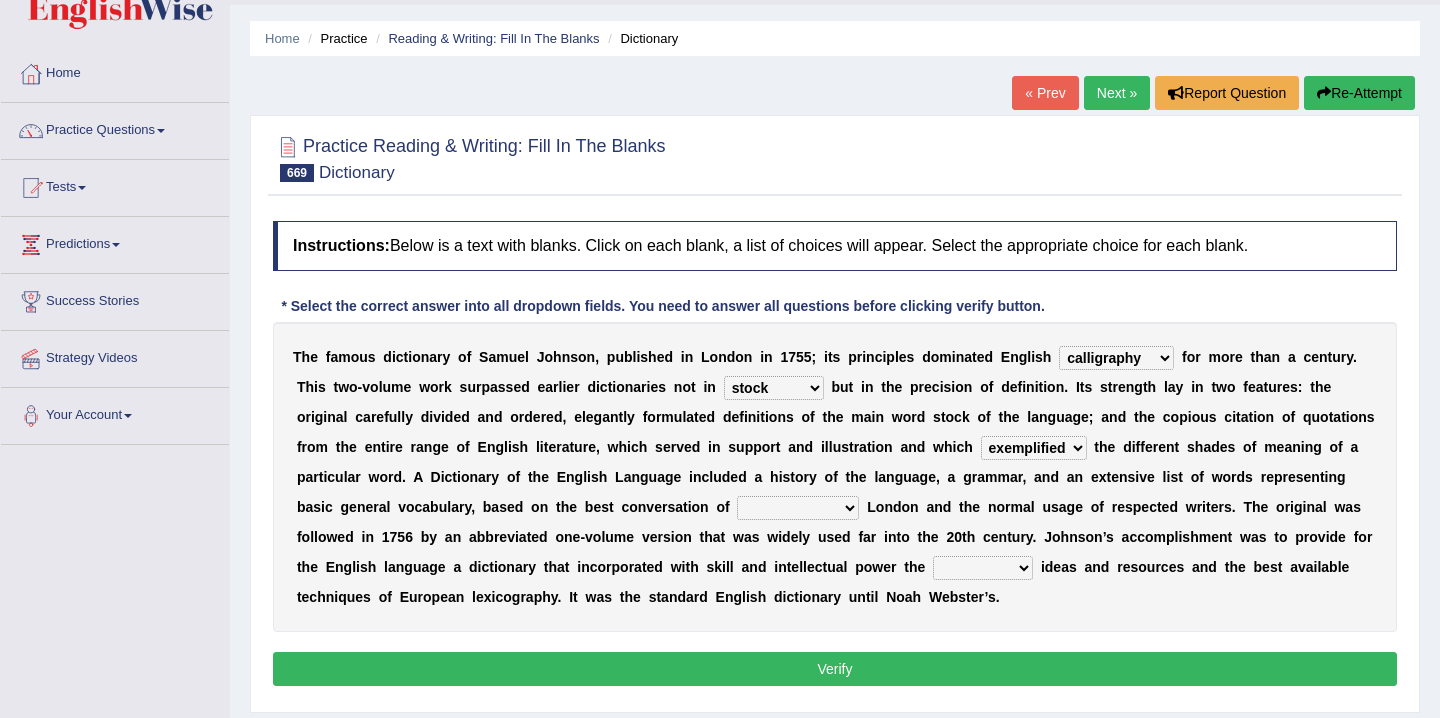 click on "T h e    f a m o u s    d i c t i o n a r y    o f    S a m u e l    J o h n s o n ,    p u b l i s h e d    i n    L o n d o n    i n    1 7 5 5 ;    i t s    p r i n c i p l e s    d o m i n a t e d    E n g l i s h    lexicography collography calligraphy stenography    f o r    m o r e    t h a n    a    c e n t u r y .    T h i s    t w o - v o l u m e    w o r k    s u r p a s s e d    e a r l i e r    d i c t i o n a r i e s    n o t    i n    stock bulk stand gross    b u t    i n    t h e    p r e c i s i o n    o f    d e f i n i t i o n .    I t s    s t r e n g t h    l a y    i n    t w o    f e a t u r e s :    t h e    o r i g i n a l    c a r e f u l l y    d i v i d e d    a n d    o r d e r e d ,    e l e g a n t l y    f o r m u l a t e d    d e f i n i t i o n s    o f    t h e    m a i n    w o r d    s t o c k    o f    t h e    l a n g u a g e ;    a n d    t h e    c o p i o u s    c i t a t i o n    o f    q u o t a t i o" at bounding box center (835, 477) 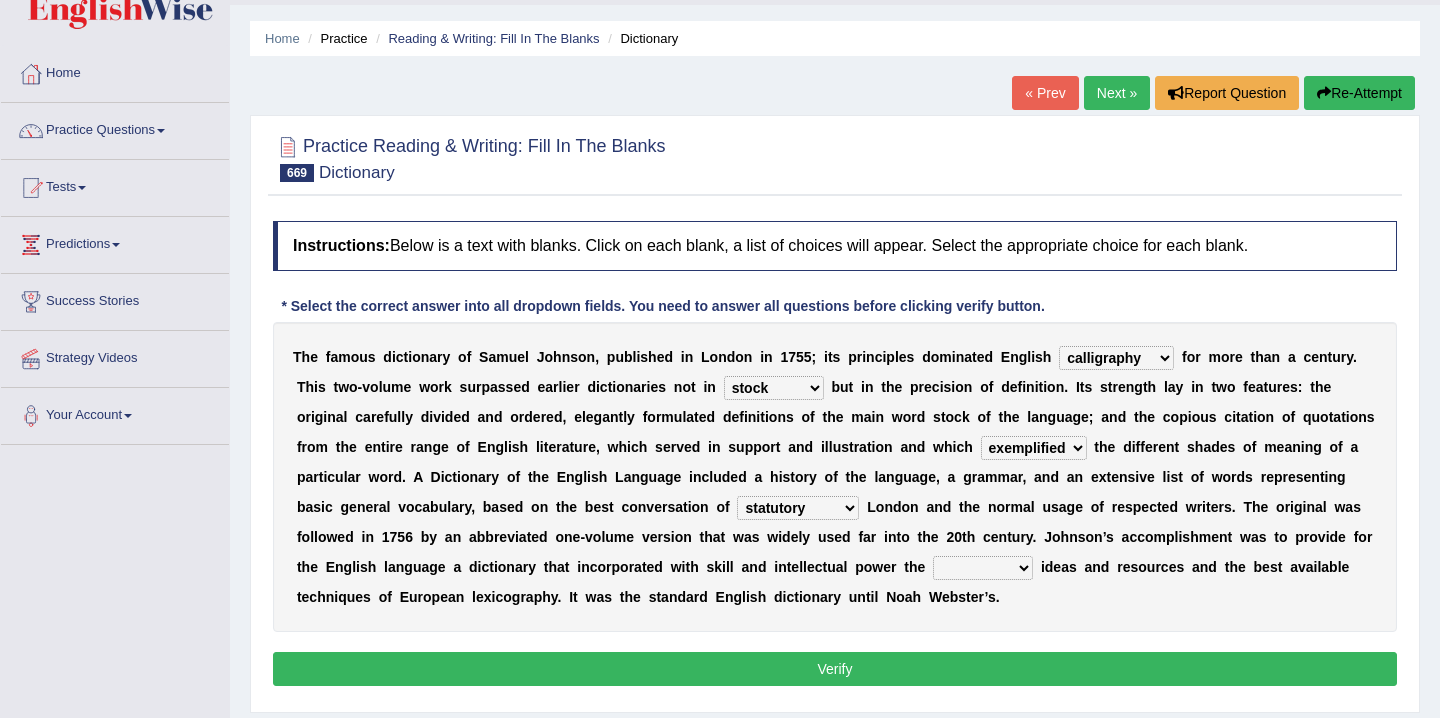 click on "grating narrating prevailing mailing" at bounding box center [983, 568] 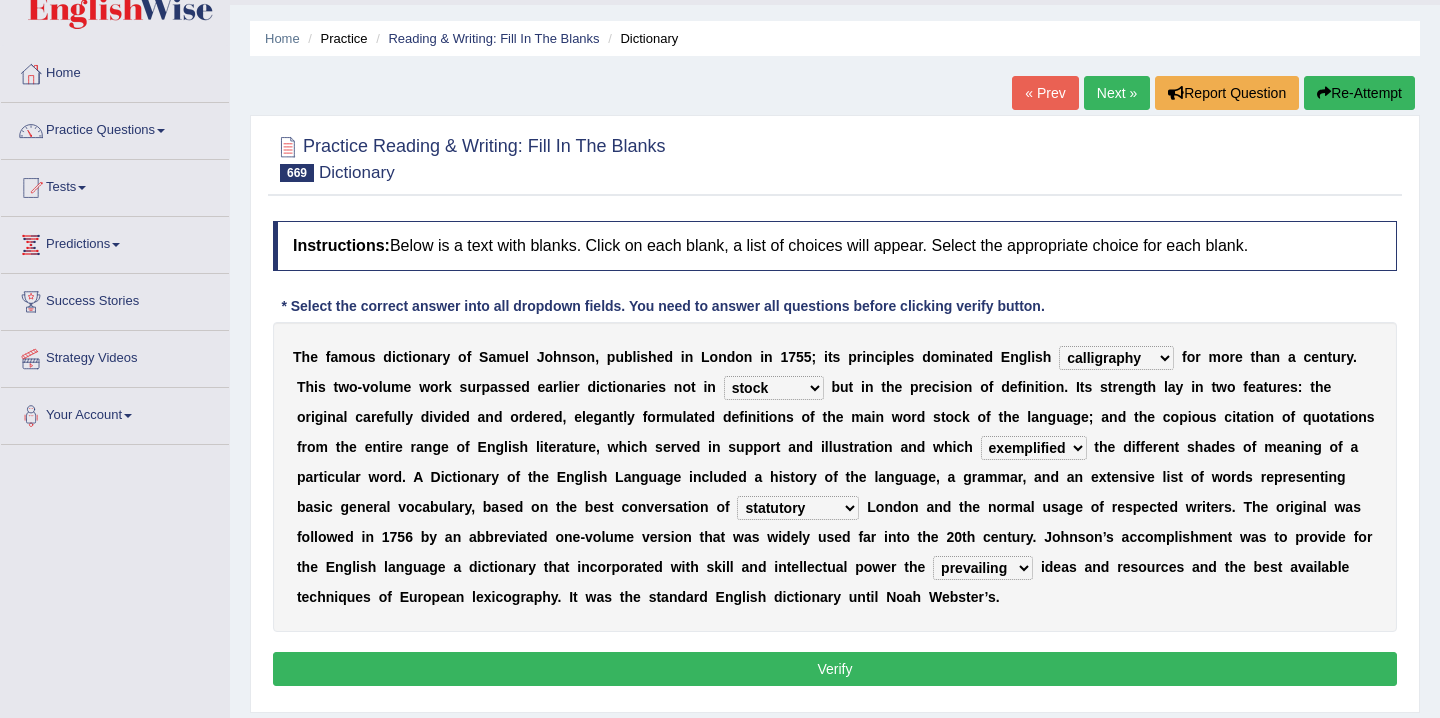 click on "Verify" at bounding box center [835, 669] 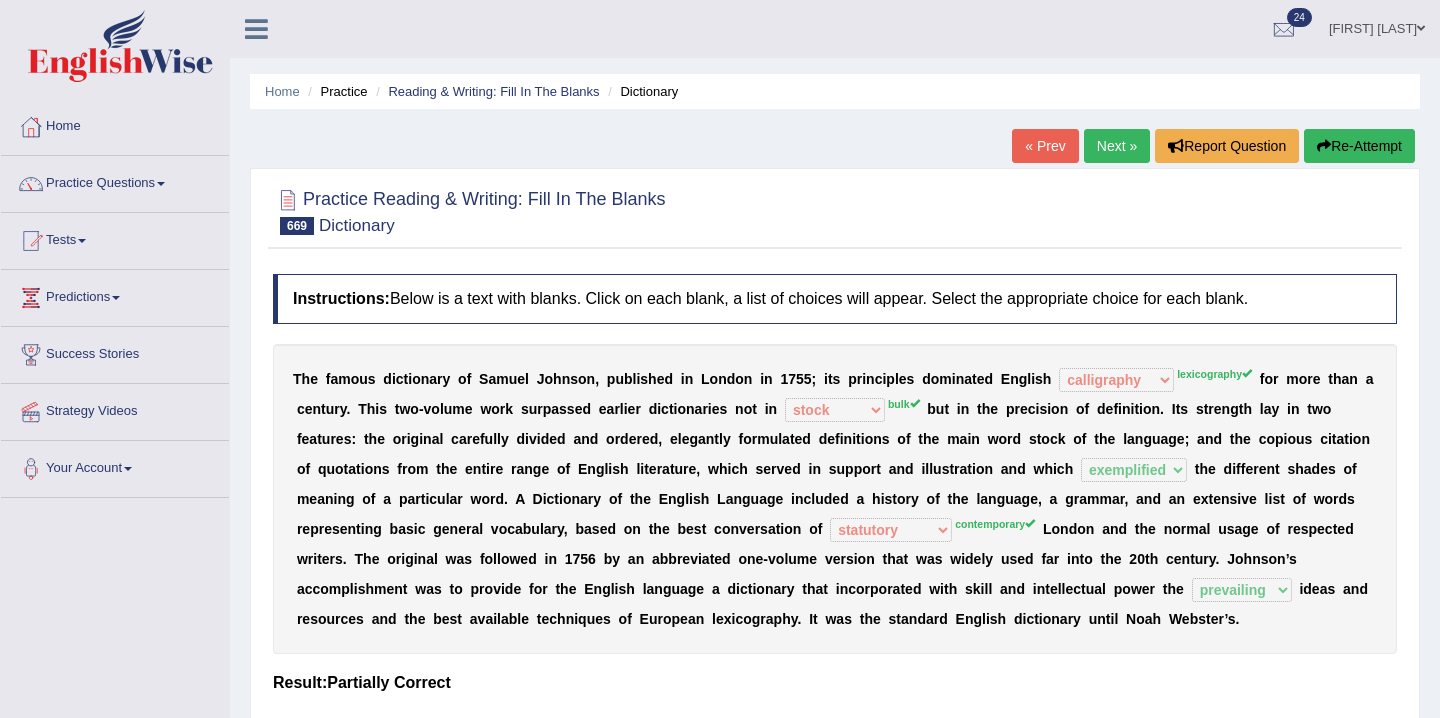 scroll, scrollTop: 1, scrollLeft: 0, axis: vertical 